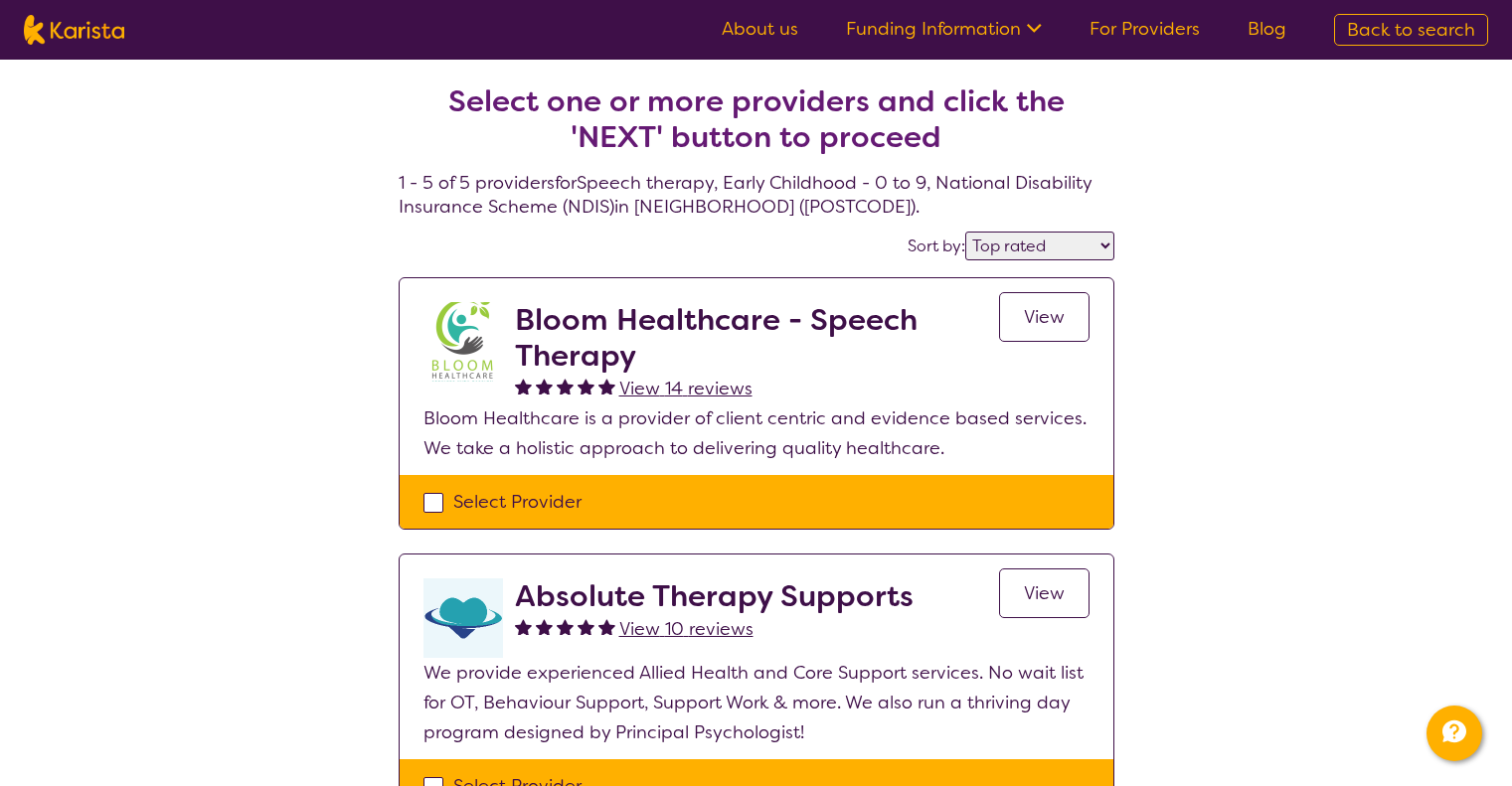 select on "by_score" 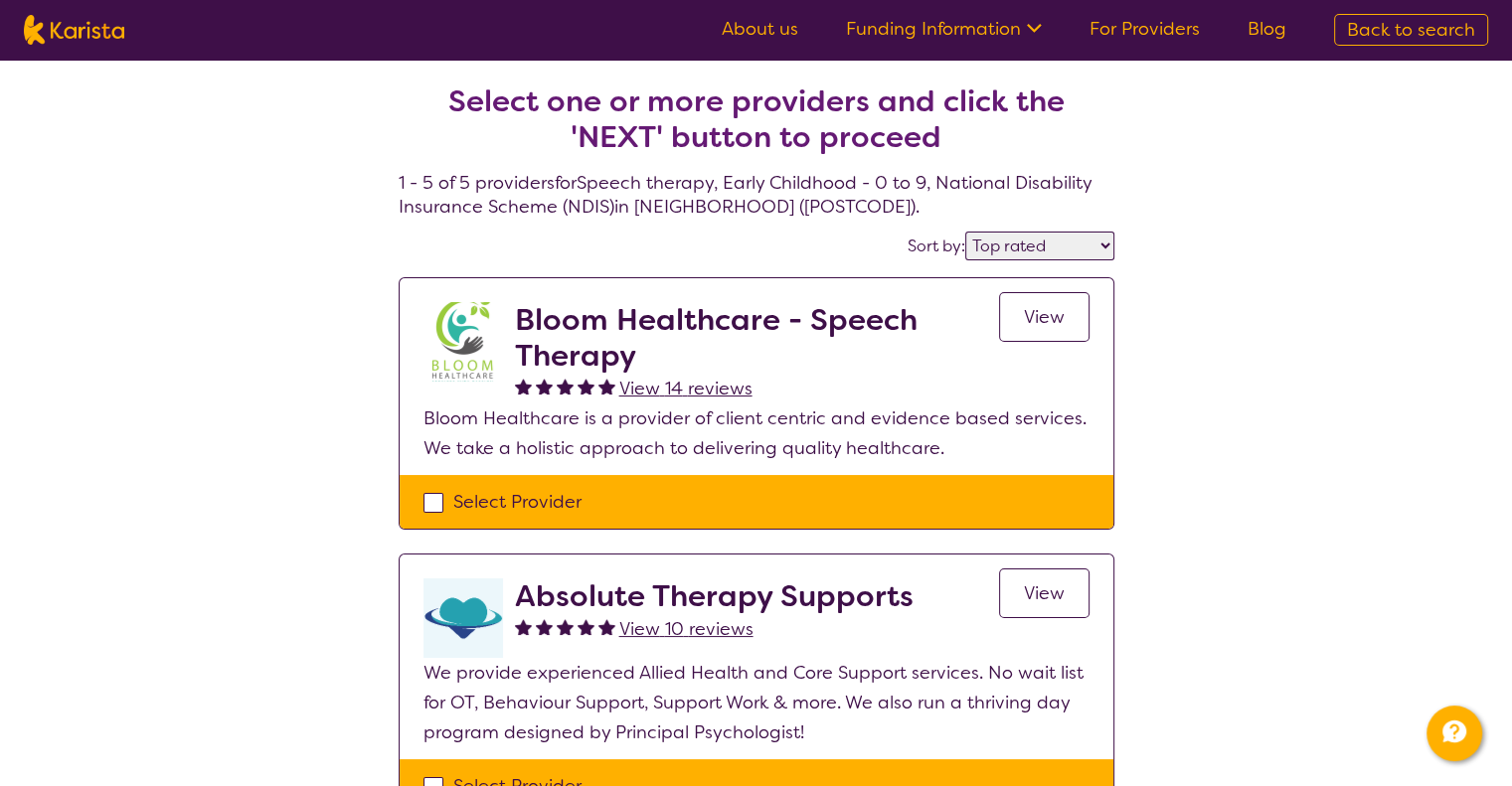 click on "About us" at bounding box center (759, 29) 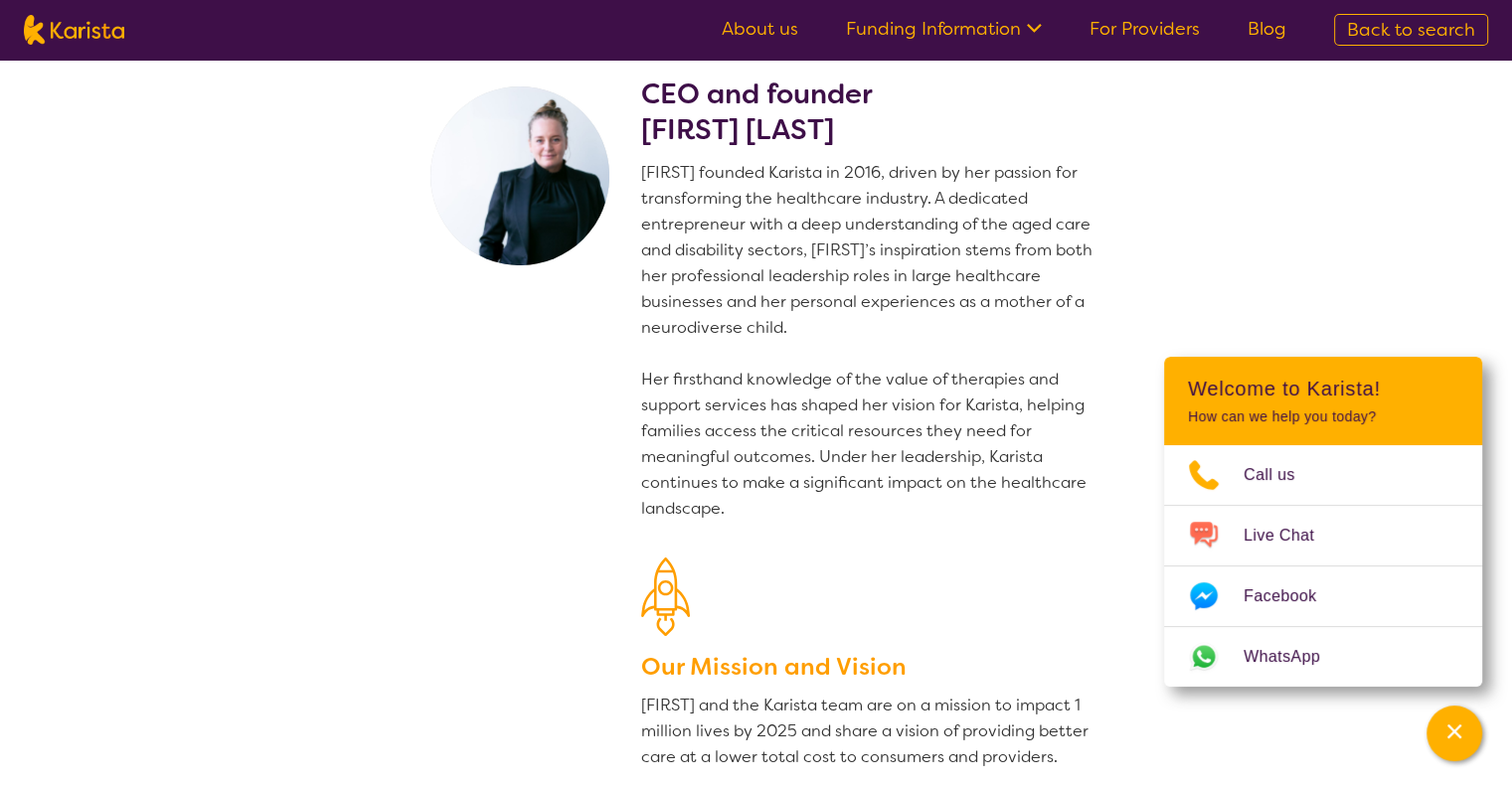 scroll, scrollTop: 0, scrollLeft: 0, axis: both 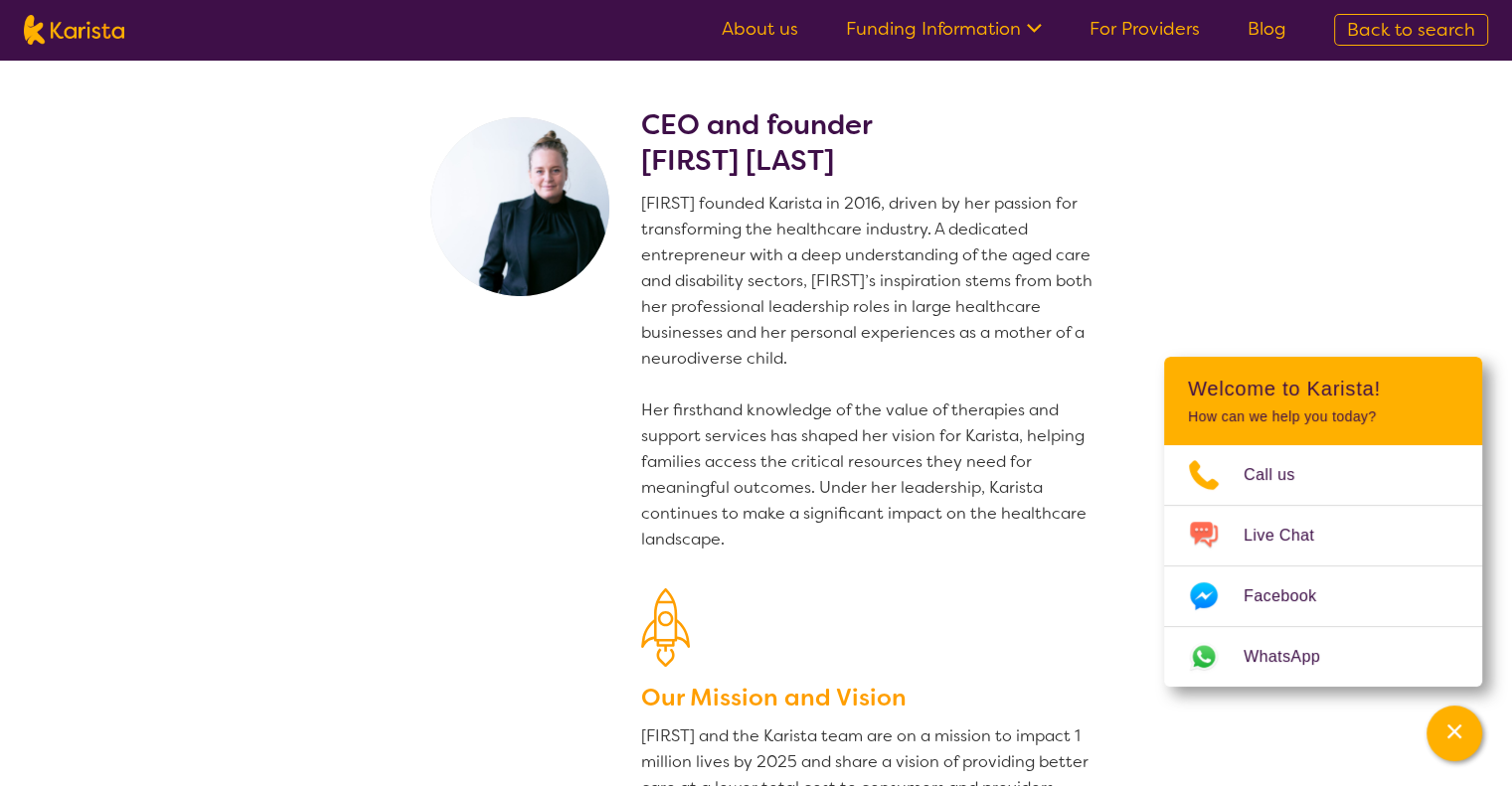 click 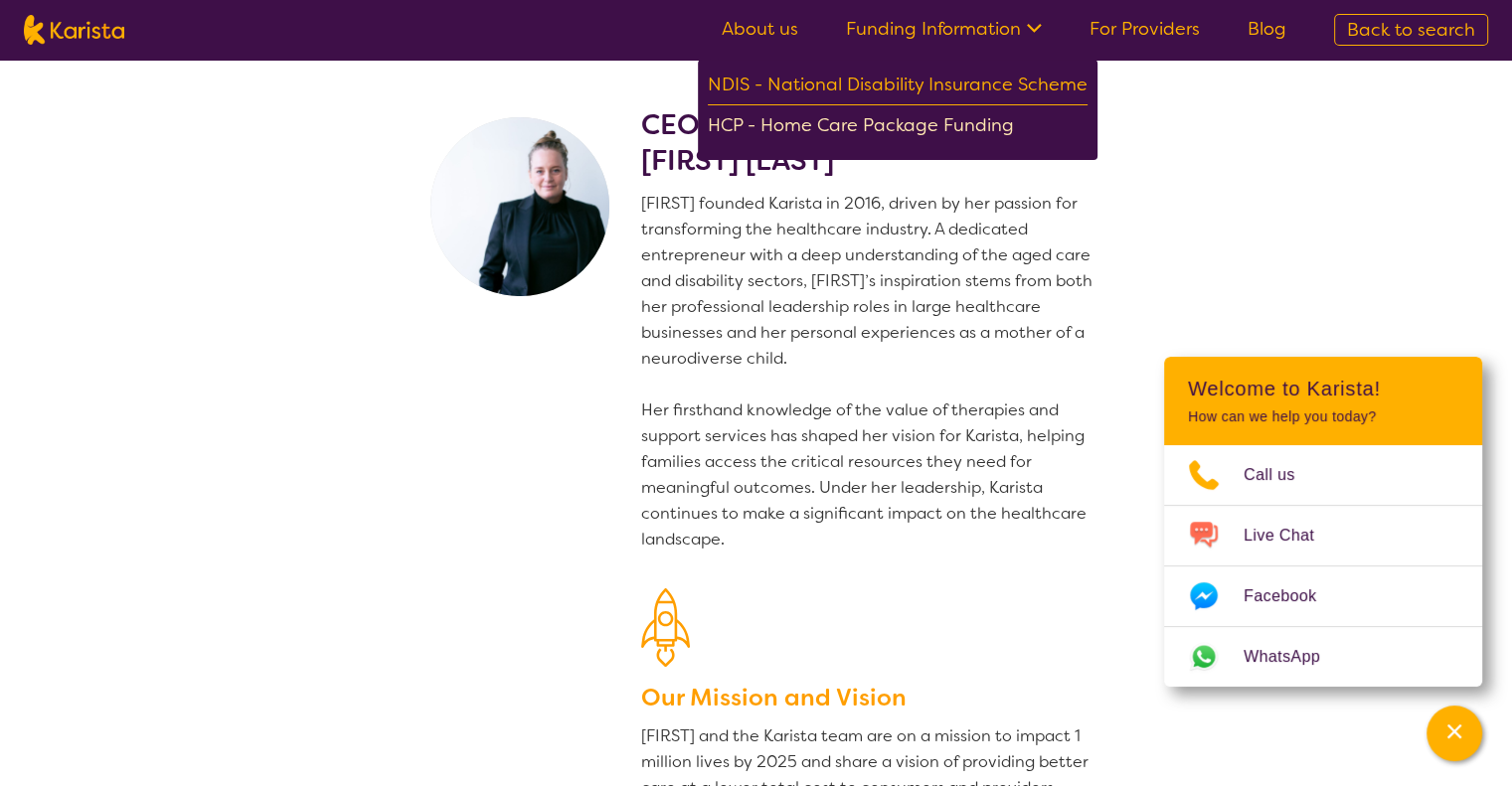 click on "HCP -  Home Care Package Funding" at bounding box center (898, 127) 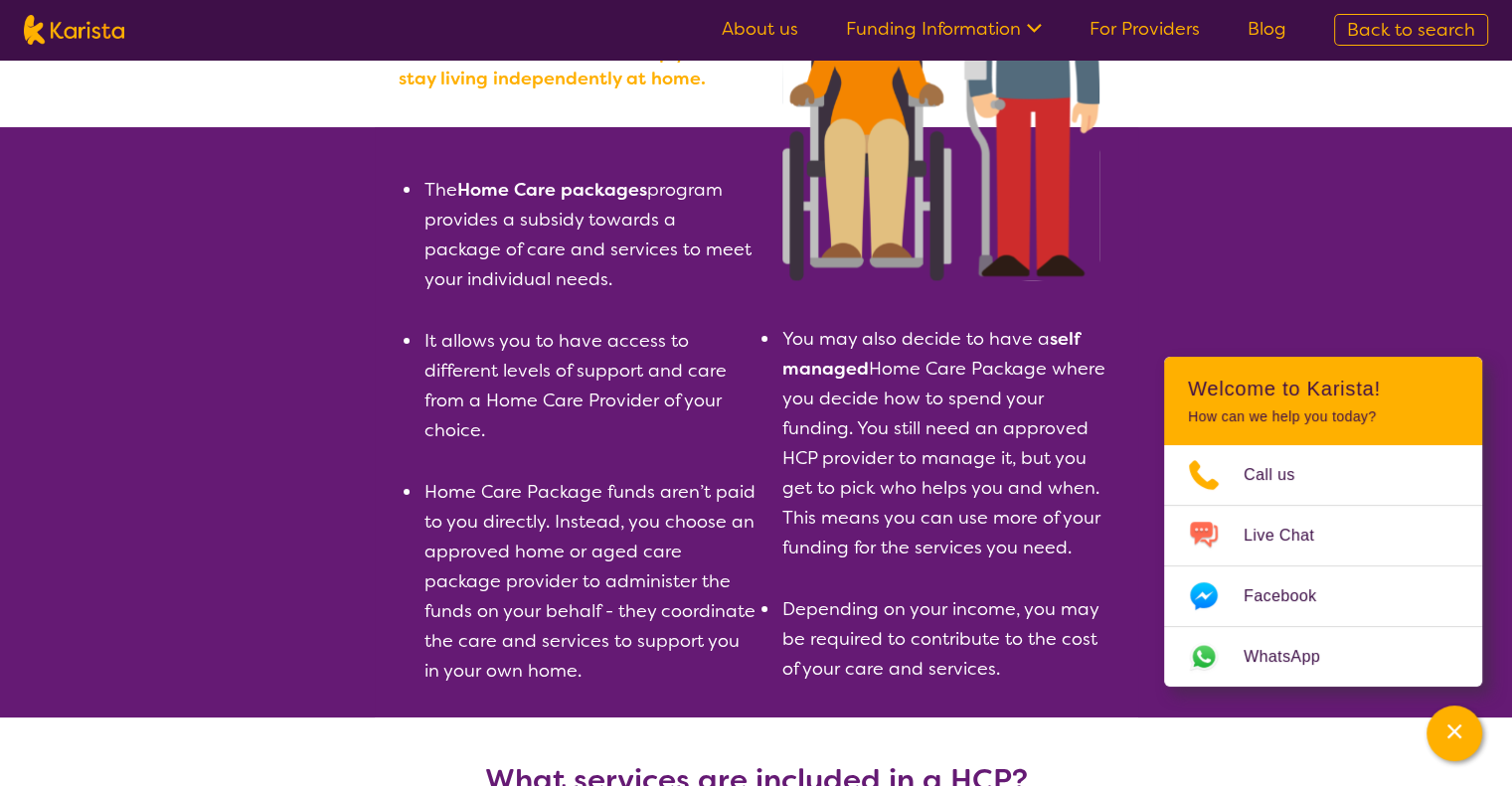 scroll, scrollTop: 0, scrollLeft: 0, axis: both 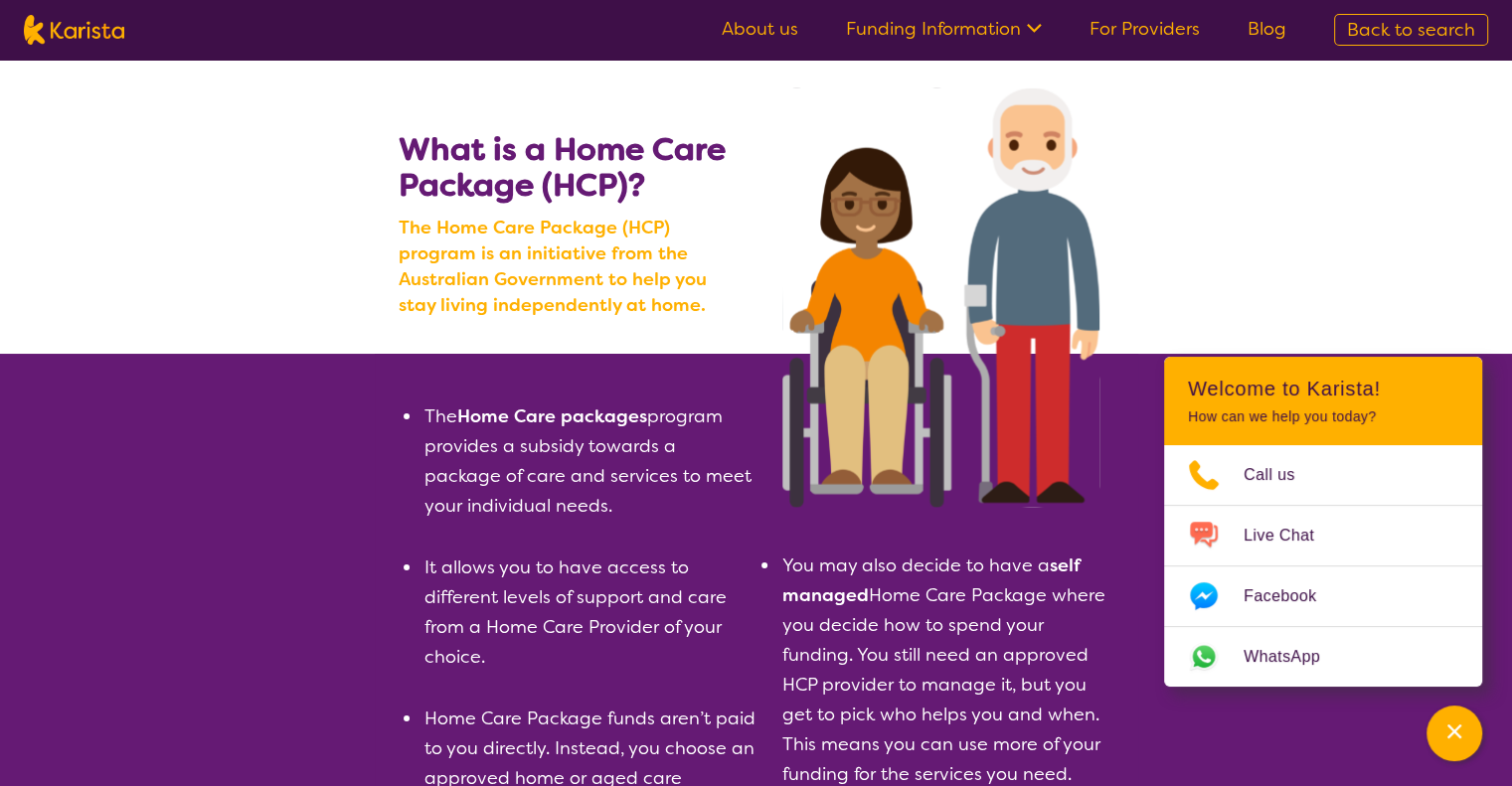 click 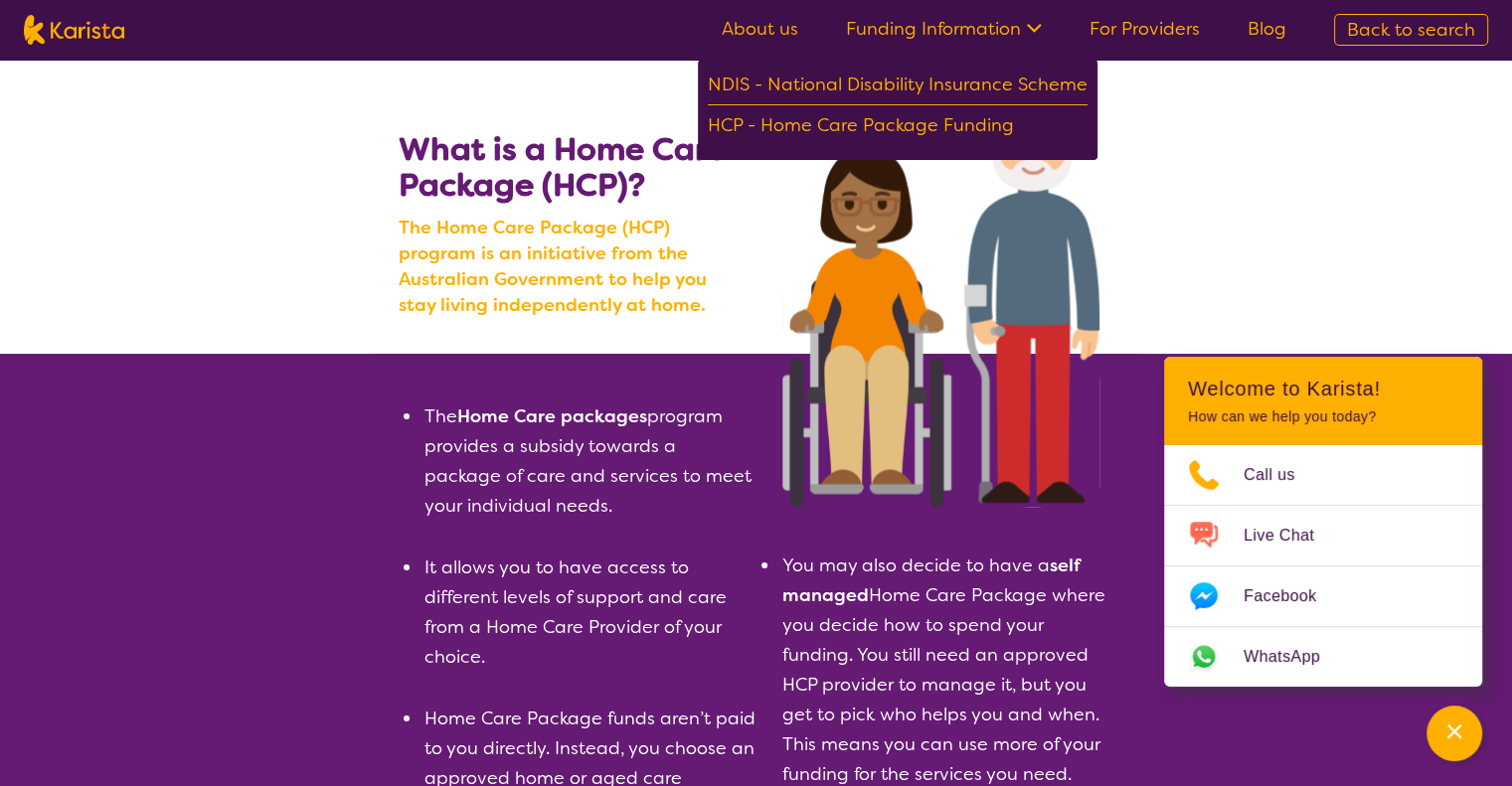 click on "What is a Home Care Package (HCP)? The Home Care Package (HCP) program is an initiative from the Australian Government to help you stay living independently at home. The  Home Care packages  program provides a subsidy towards a package of care and services to meet your individual needs. It allows you to have access to different levels of support and care from a Home Care Provider of your choice. Home Care Package funds aren’t paid to you directly. Instead, you choose an approved home or aged care package provider to administer the funds on your behalf - they coordinate the care and services to support you in your own home. You may also decide to have a  self managed  Home Care Package where you decide how to spend your funding. You still need an approved HCP provider to manage it, but you get to pick who helps you and when. This means you can use more of your funding for the services you need. Depending on your income, you may be required to contribute to the cost of your care and services. Nursing Care 1 2" at bounding box center [756, 2295] 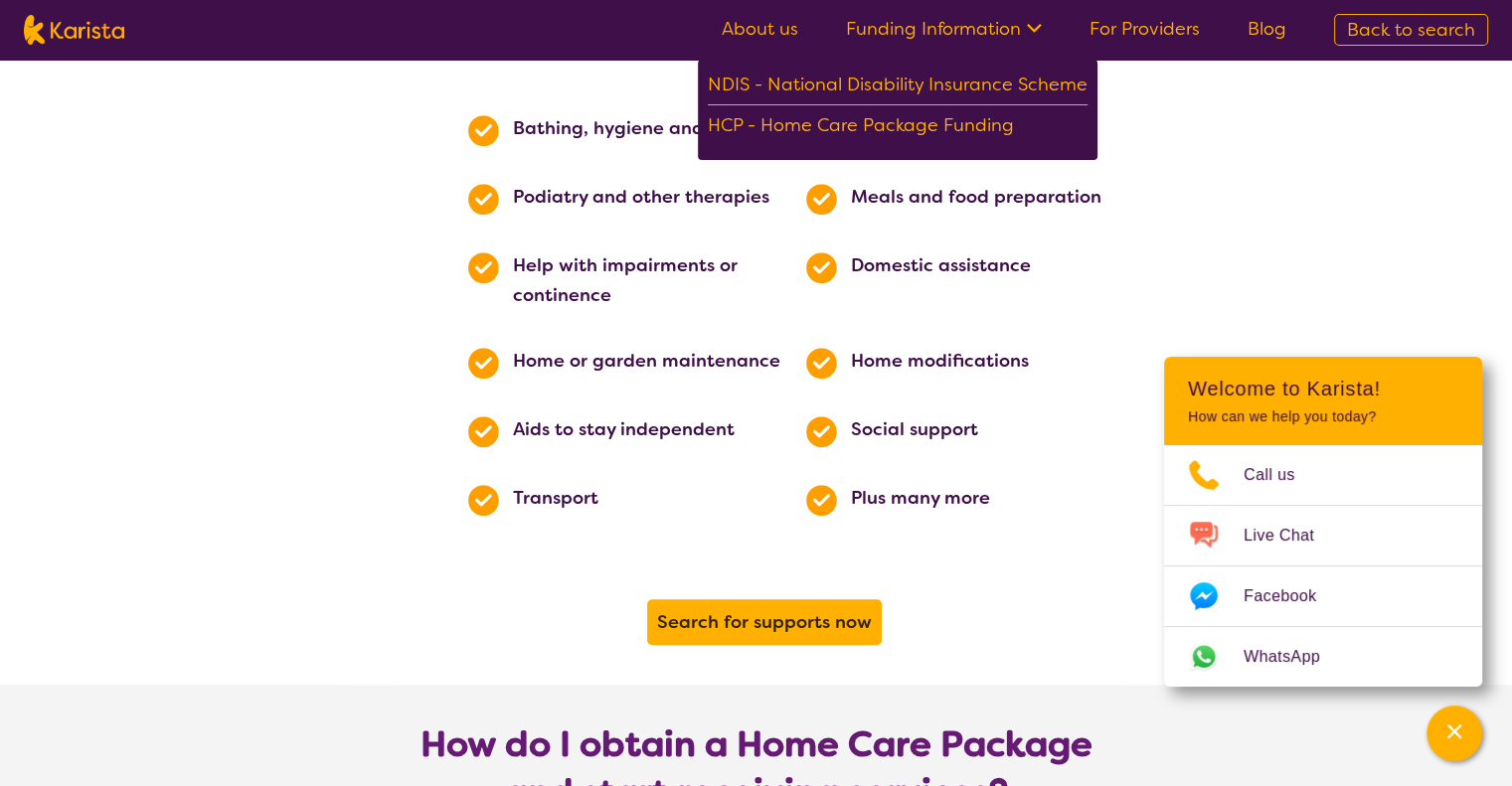 scroll, scrollTop: 1093, scrollLeft: 0, axis: vertical 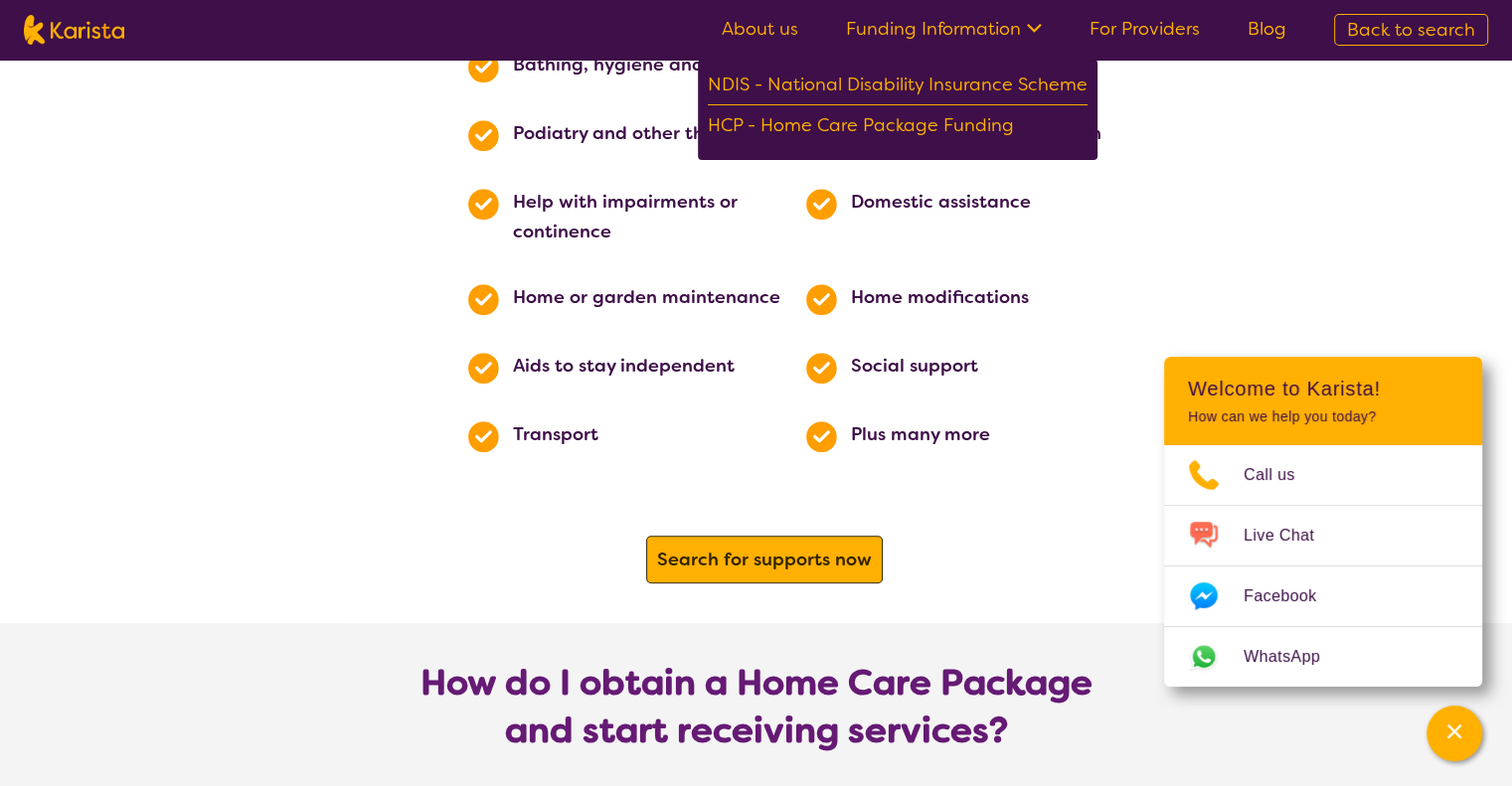 click on "Search for supports now" at bounding box center [764, 559] 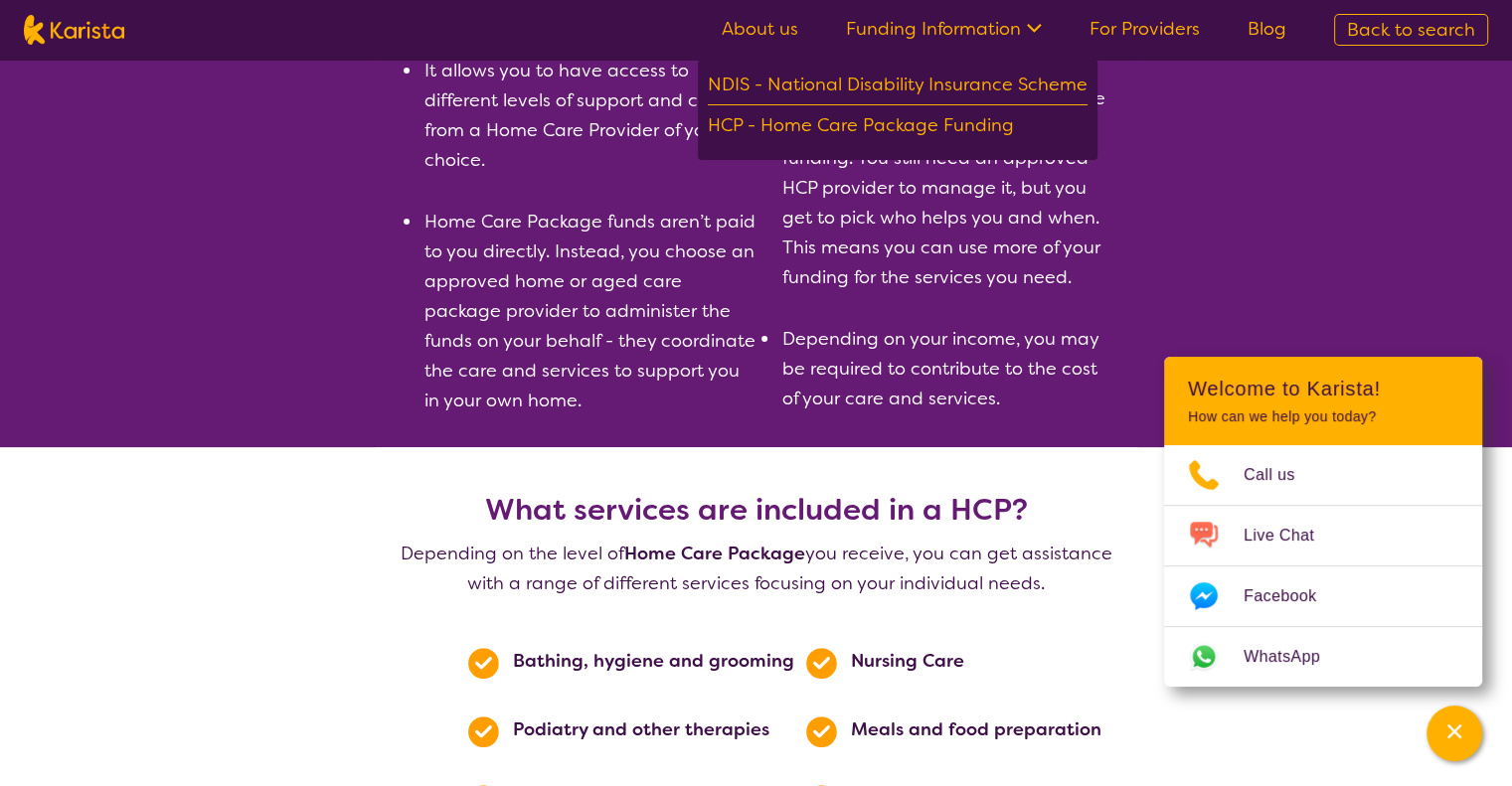 scroll, scrollTop: 0, scrollLeft: 0, axis: both 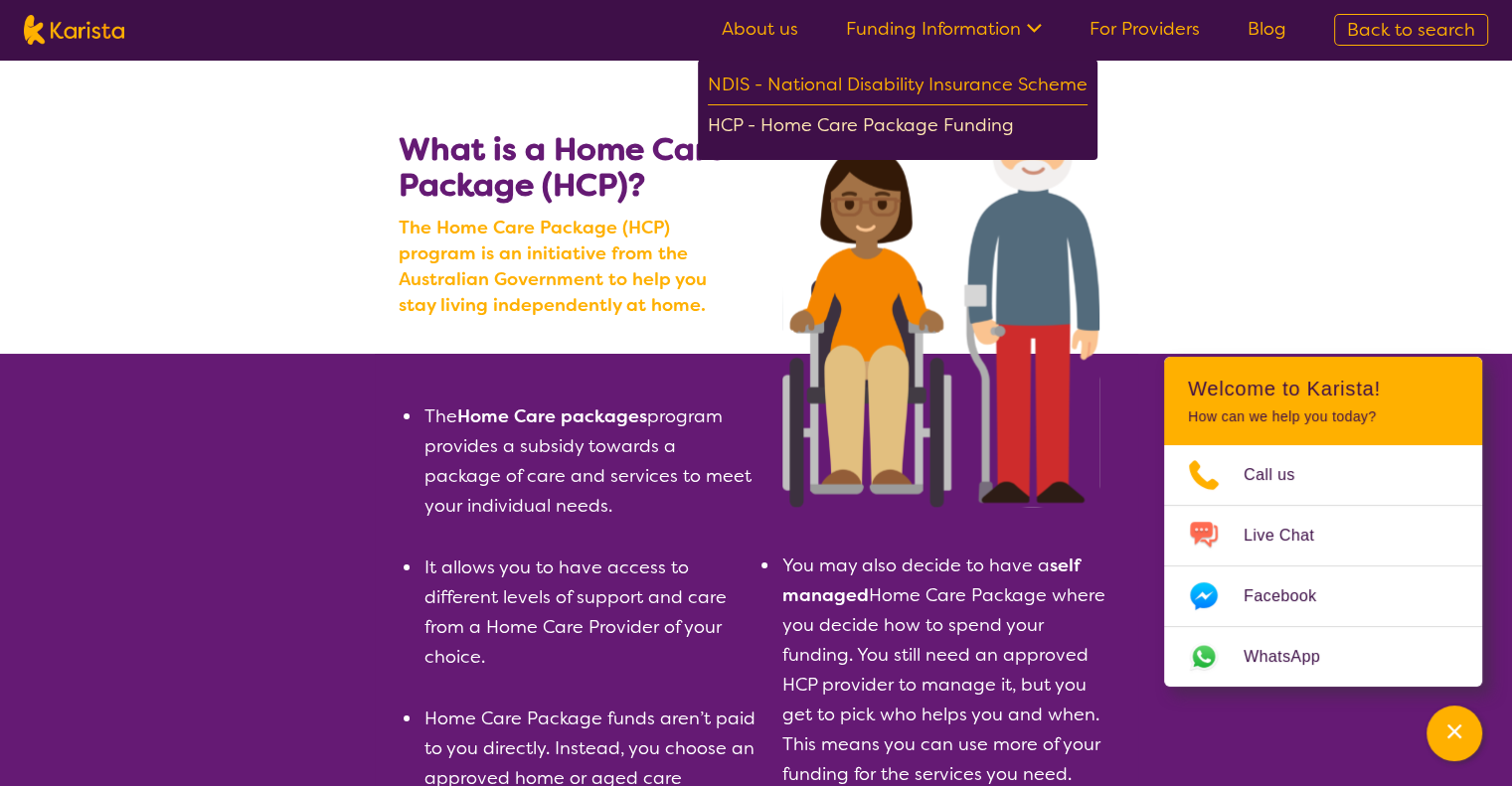 click on "HCP -  Home Care Package Funding" at bounding box center [898, 127] 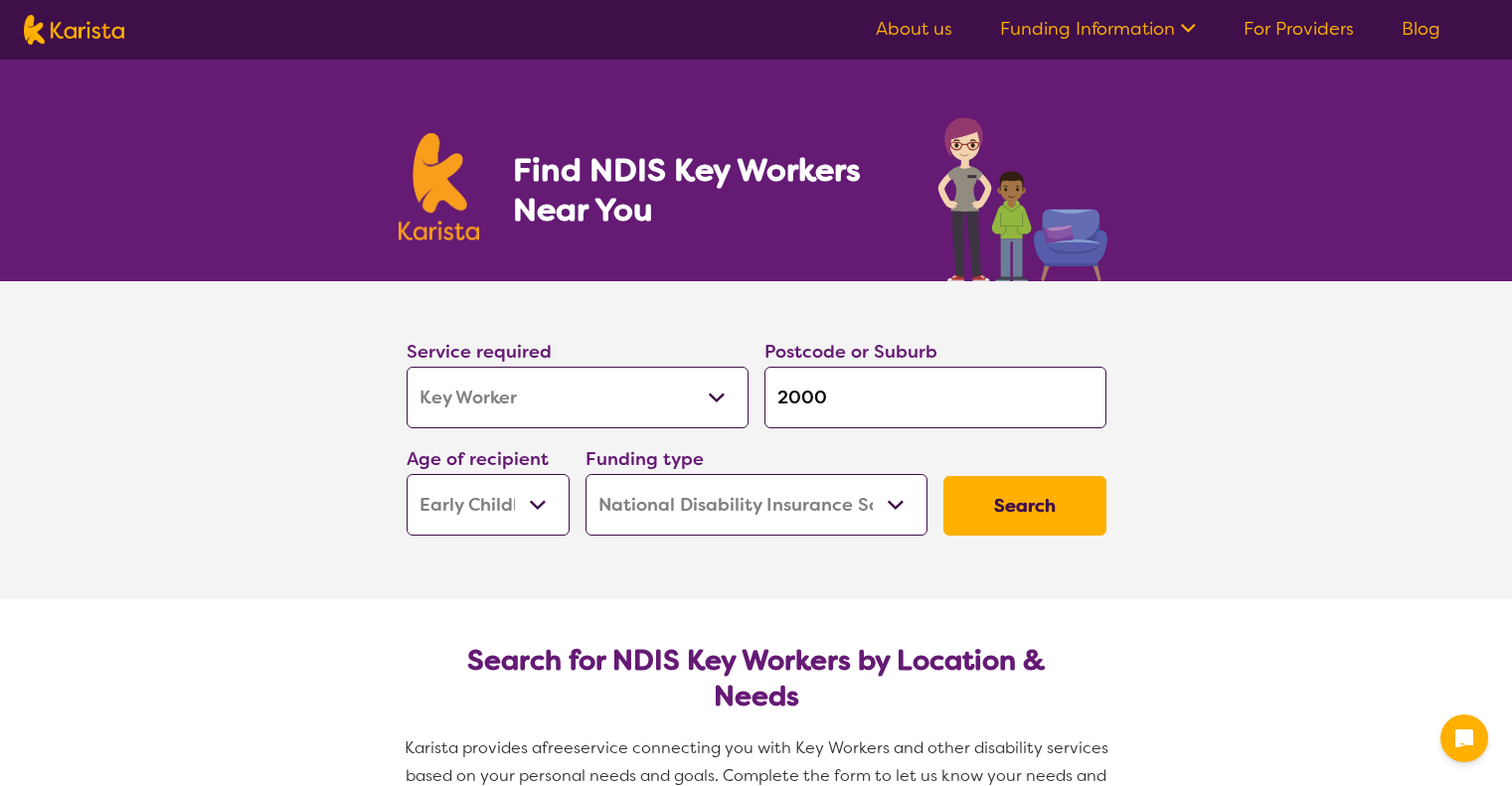 select on "Key Worker" 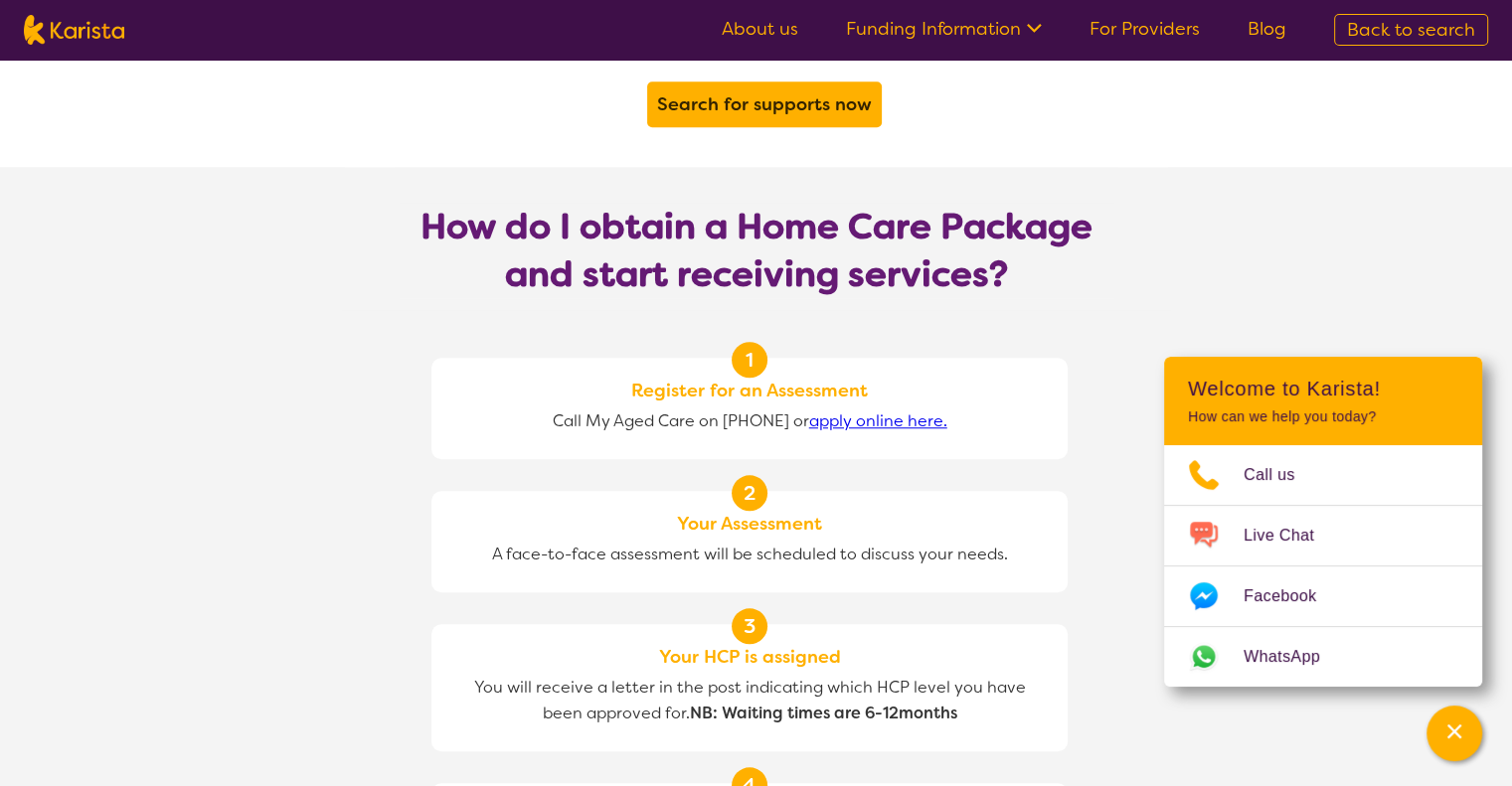 scroll, scrollTop: 1433, scrollLeft: 0, axis: vertical 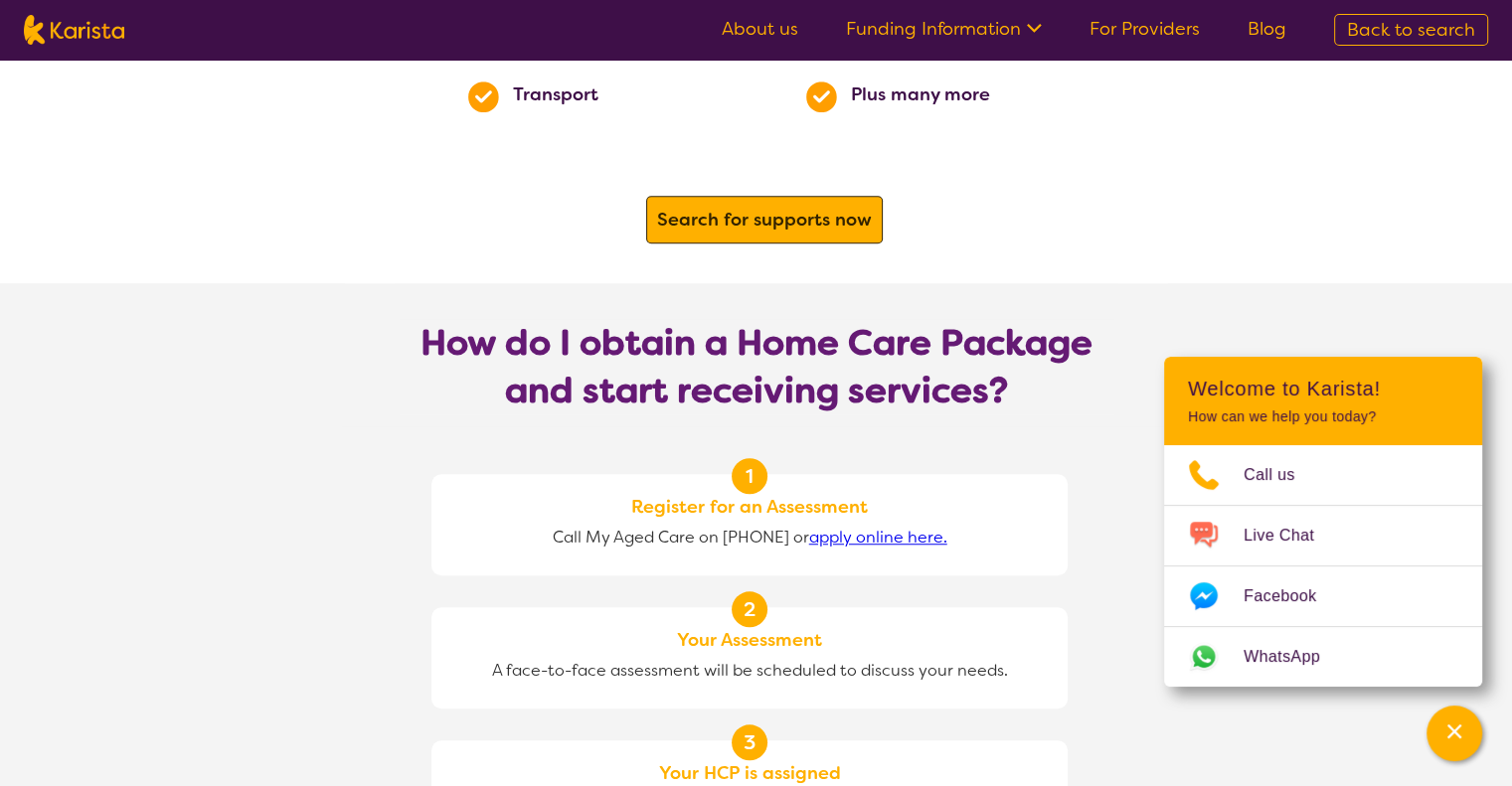 click on "Search for supports now" at bounding box center [764, 220] 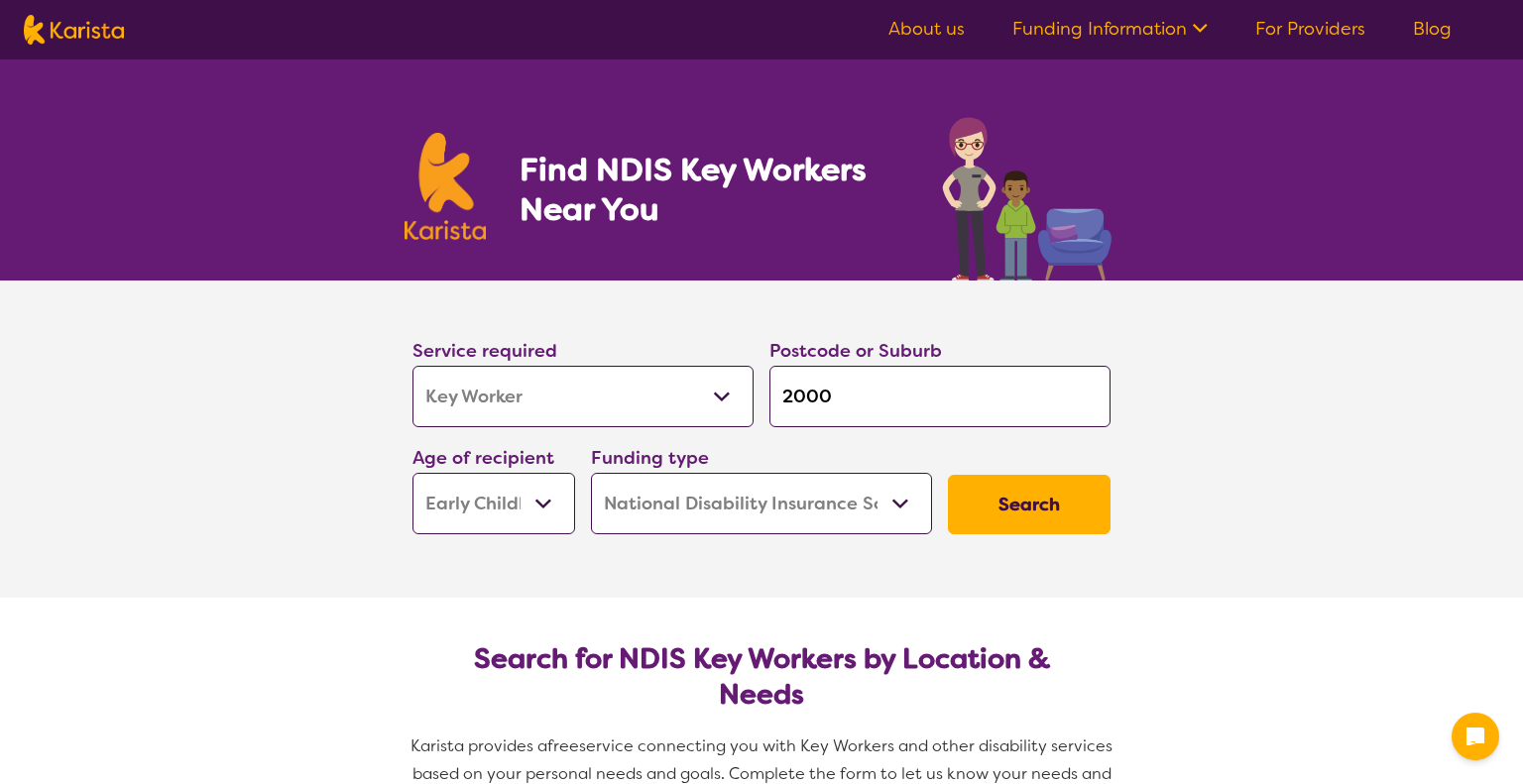 select on "Key Worker" 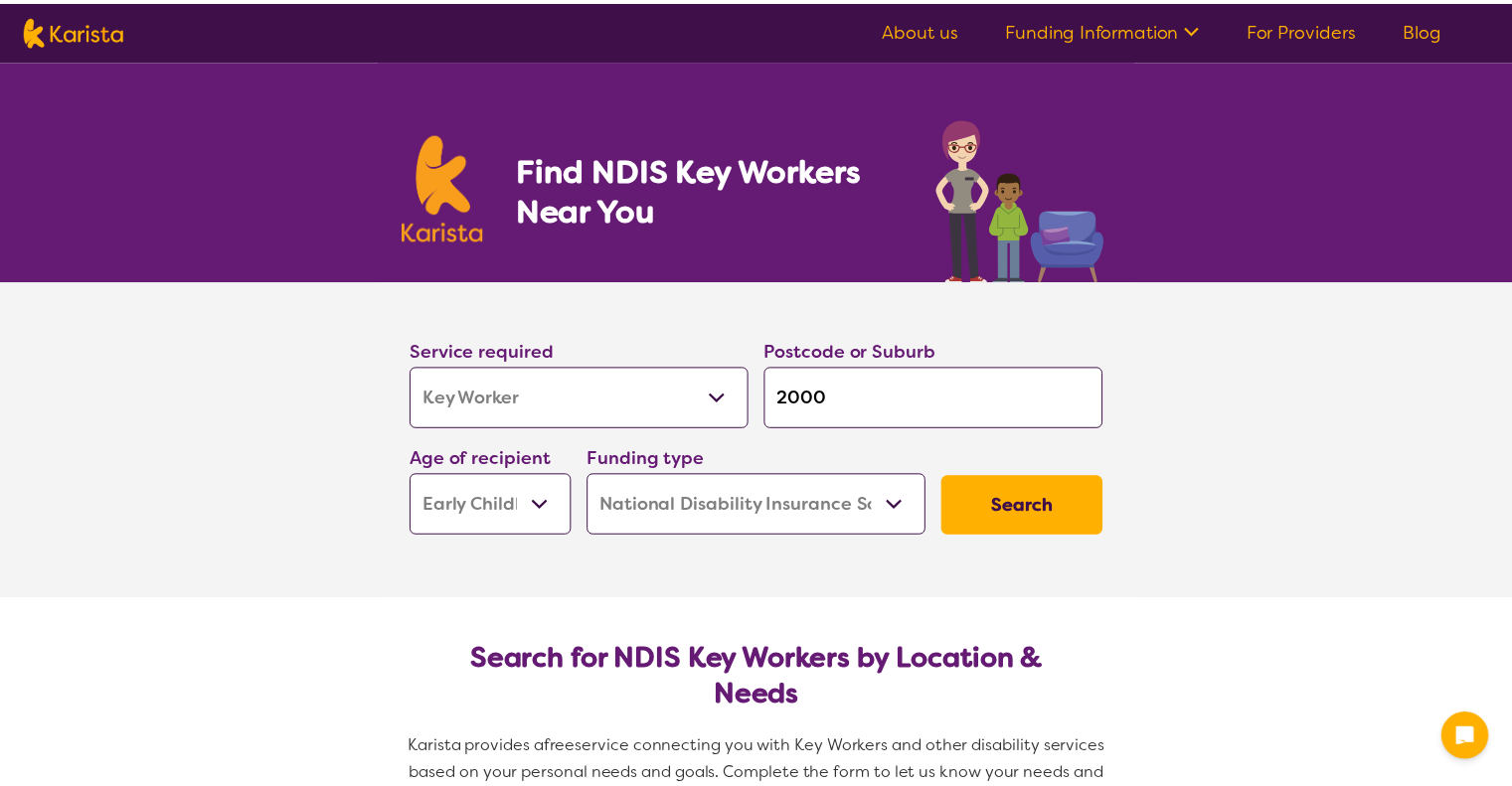 scroll, scrollTop: 0, scrollLeft: 0, axis: both 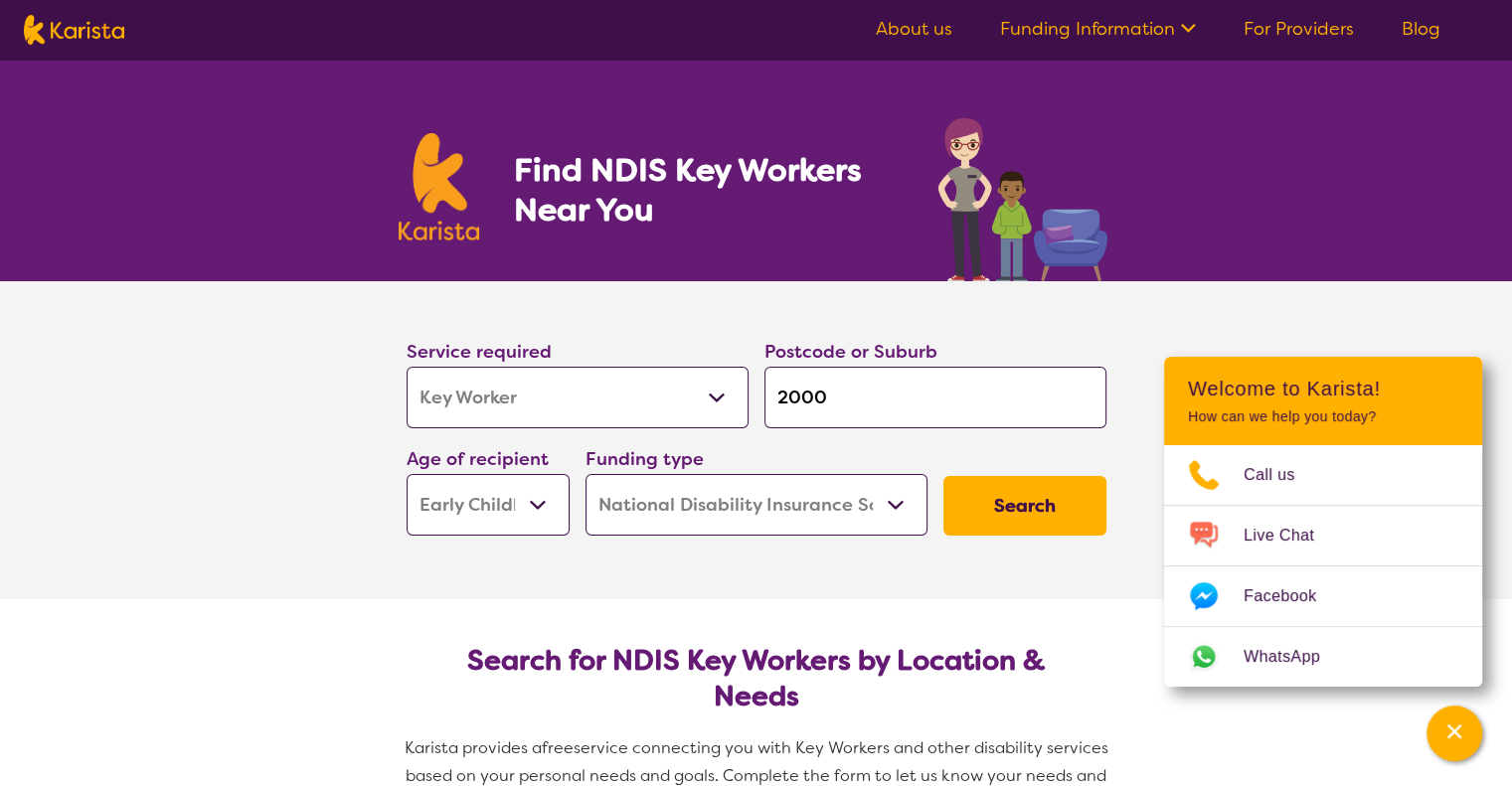 click on "Allied Health Assistant Assessment (ADHD or Autism) Behaviour support Counselling Dietitian Domestic and home help Employment Support Exercise physiology Home Care Package Provider Key Worker NDIS Plan management NDIS Support Coordination Nursing services Occupational therapy Personal care Physiotherapy Podiatry Psychology Psychosocial Recovery Coach Respite Speech therapy Support worker Supported accommodation" at bounding box center (578, 397) 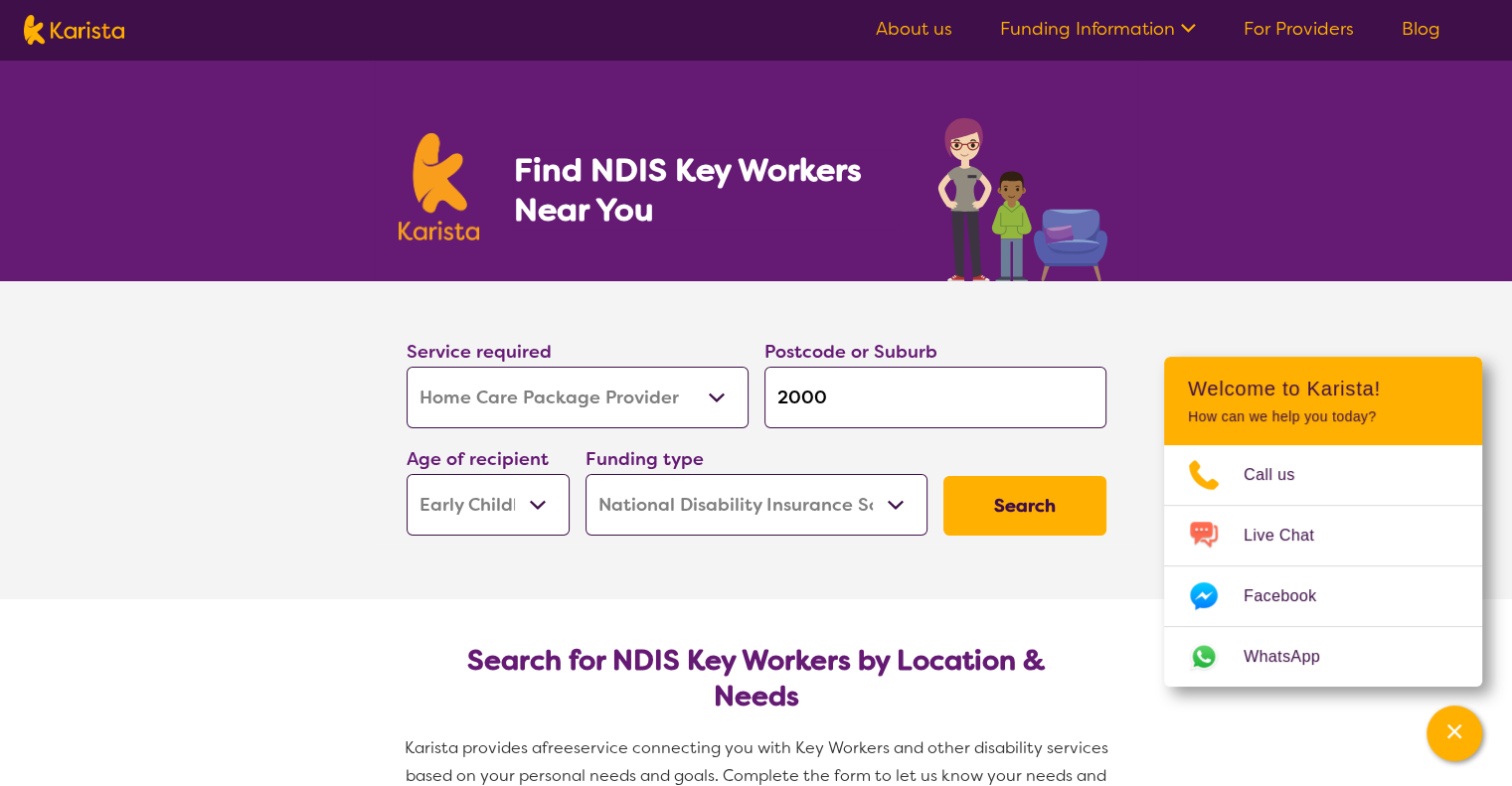 click on "Allied Health Assistant Assessment (ADHD or Autism) Behaviour support Counselling Dietitian Domestic and home help Employment Support Exercise physiology Home Care Package Provider Key Worker NDIS Plan management NDIS Support Coordination Nursing services Occupational therapy Personal care Physiotherapy Podiatry Psychology Psychosocial Recovery Coach Respite Speech therapy Support worker Supported accommodation" at bounding box center [578, 397] 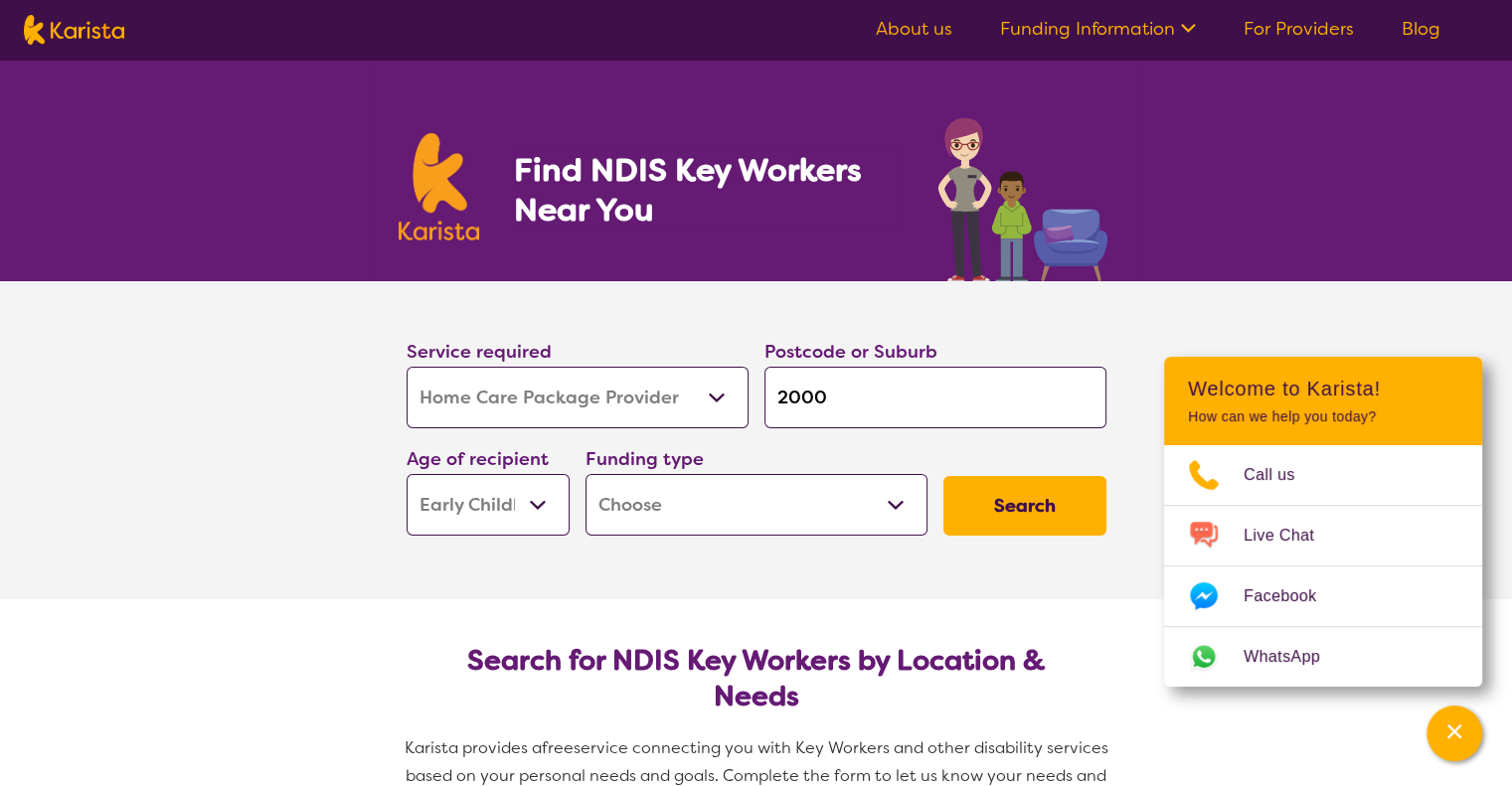 click on "Early Childhood - 0 to 9 Child - 10 to 11 Adolescent - 12 to 17 Adult - 18 to 64 Aged - 65+" at bounding box center (488, 505) 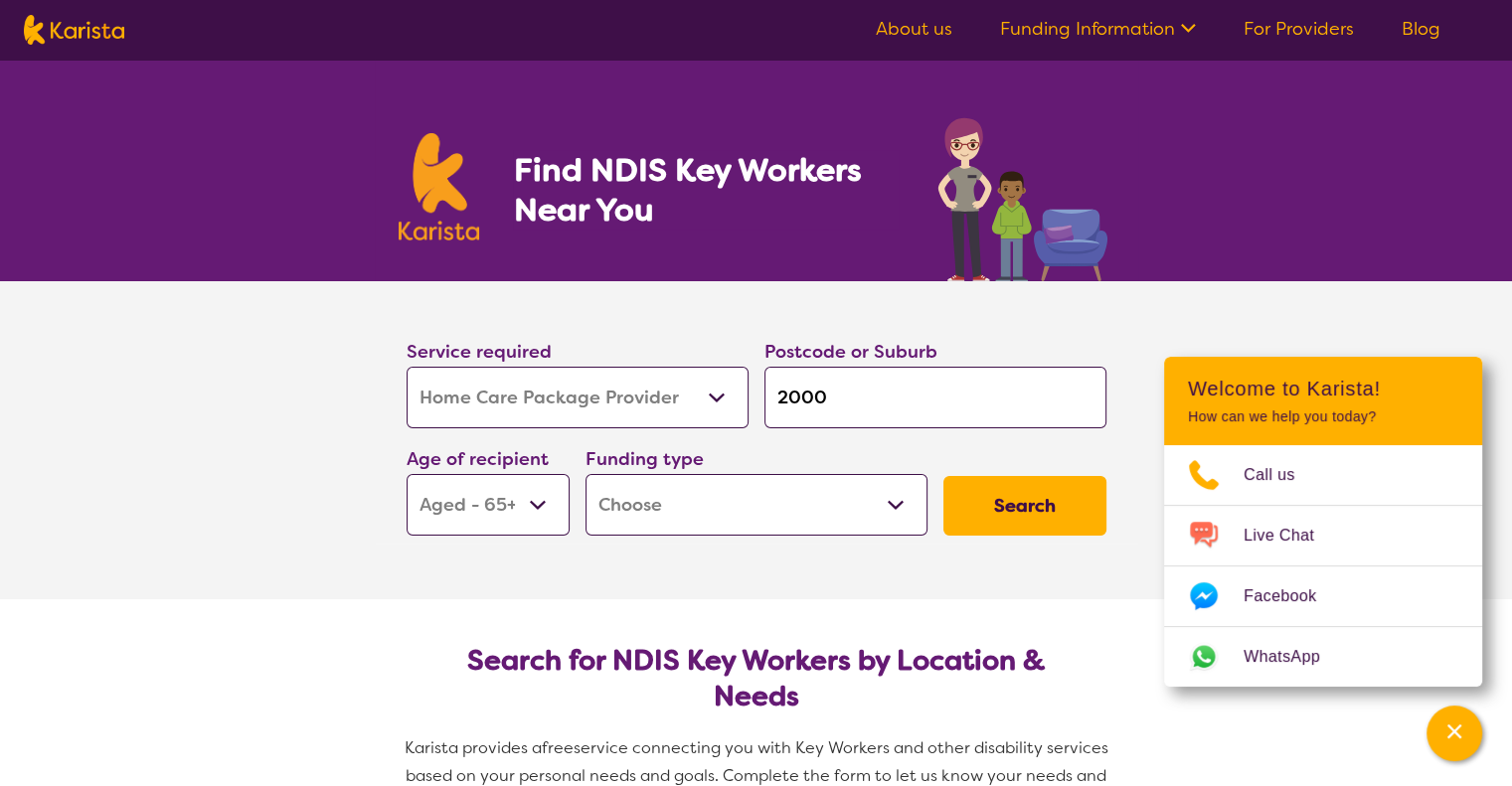click on "Early Childhood - 0 to 9 Child - 10 to 11 Adolescent - 12 to 17 Adult - 18 to 64 Aged - 65+" at bounding box center (488, 505) 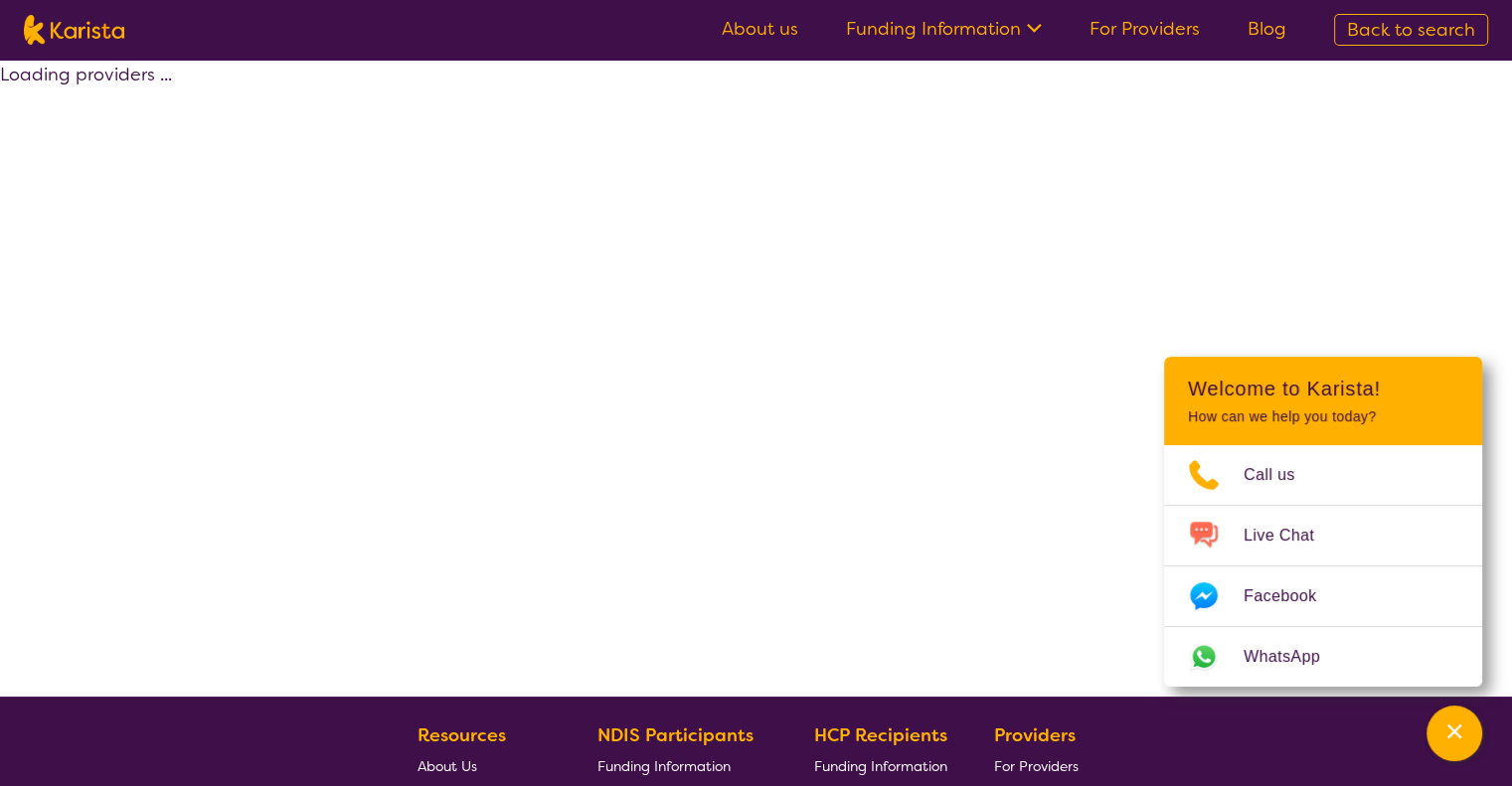 select on "by_score" 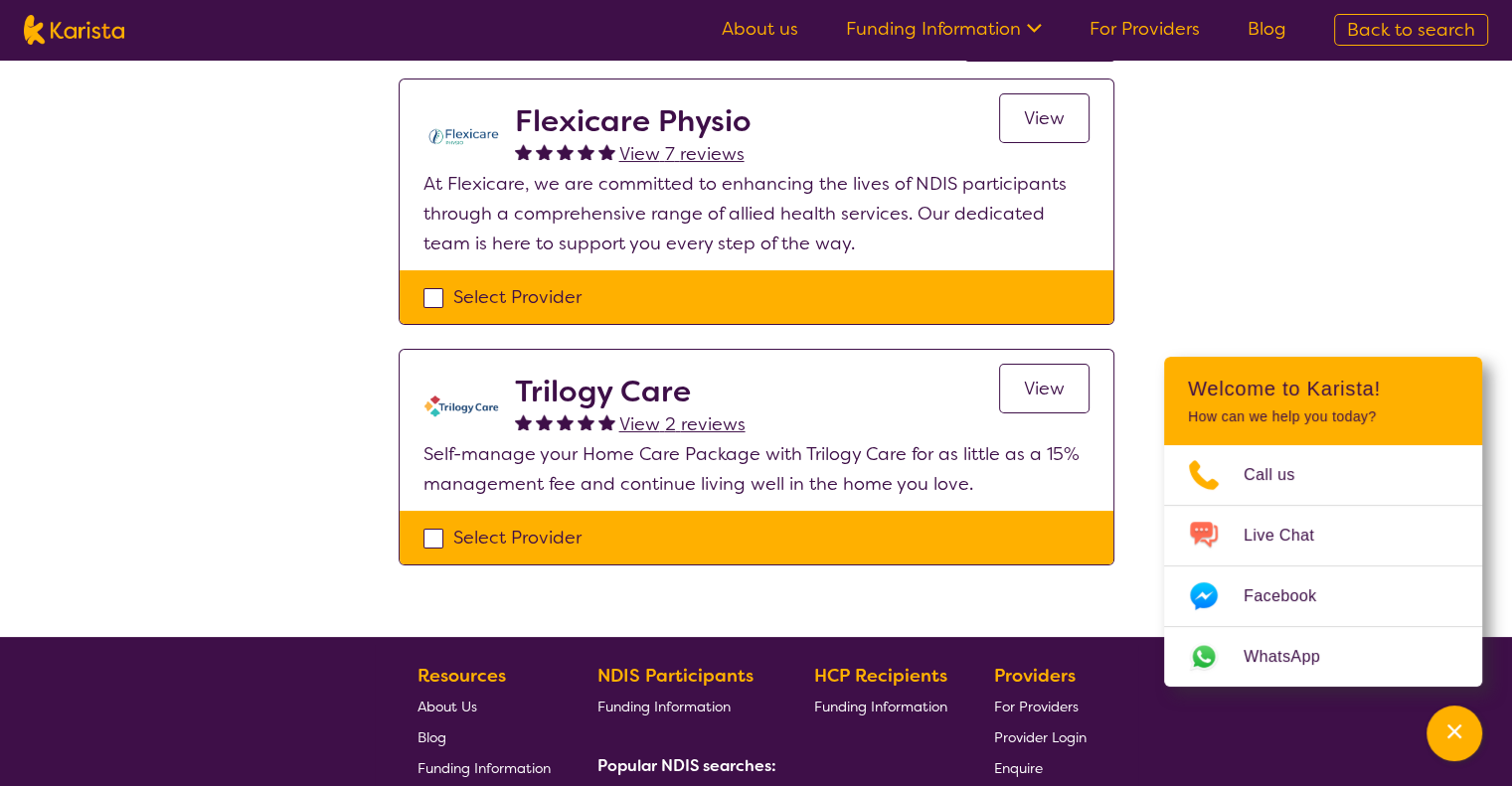 scroll, scrollTop: 99, scrollLeft: 0, axis: vertical 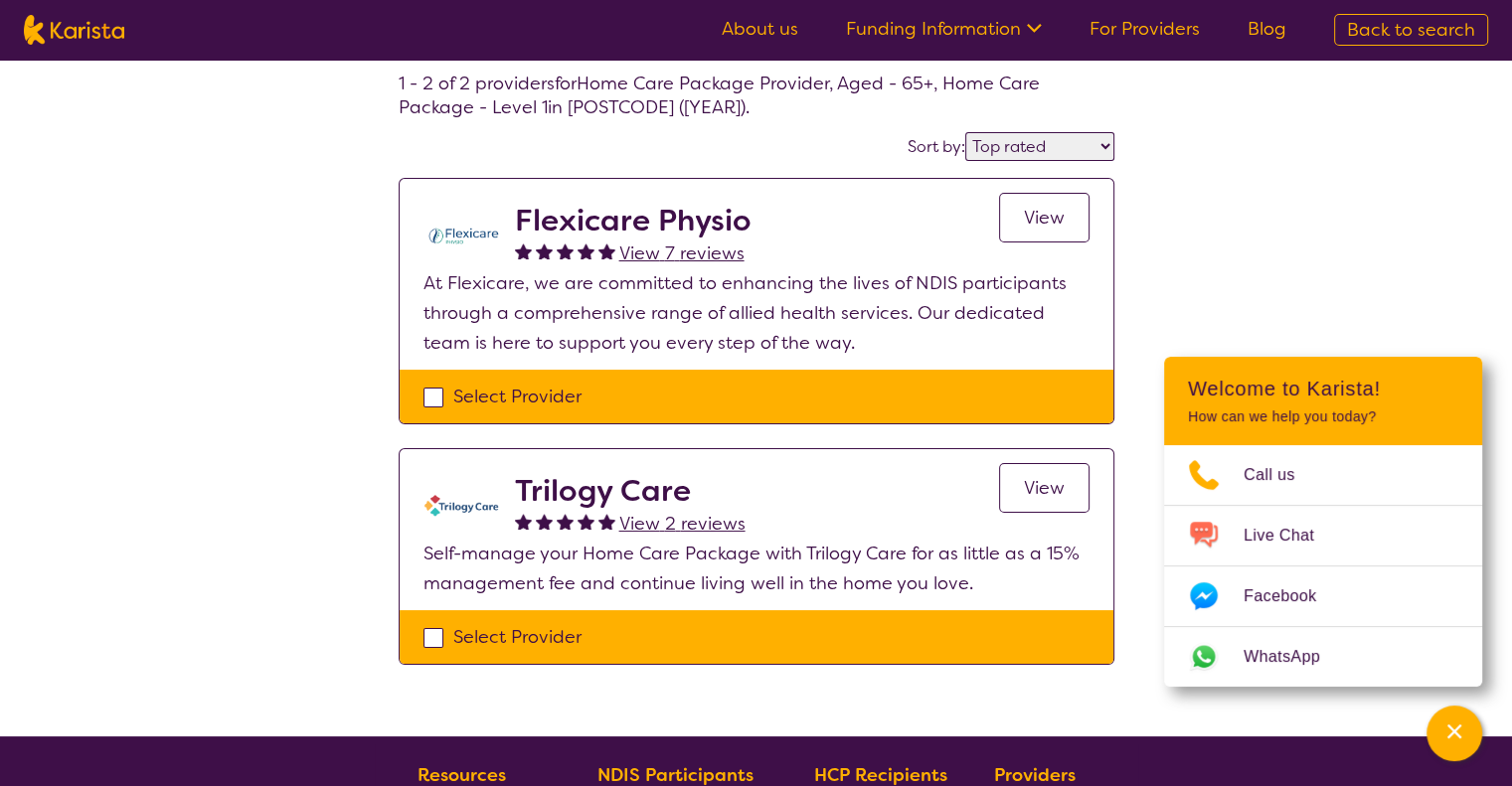 select on "Key Worker" 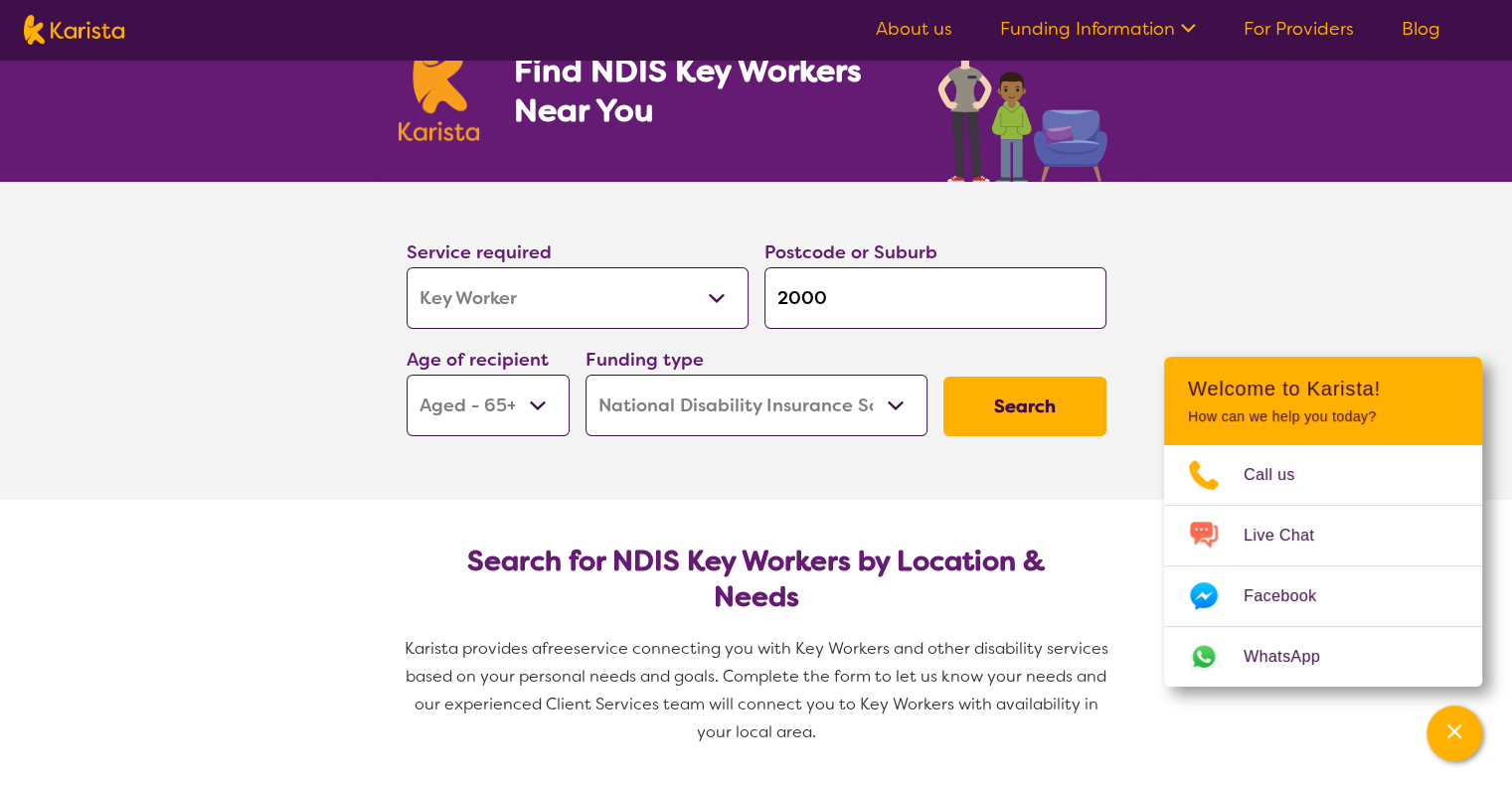 scroll, scrollTop: 0, scrollLeft: 0, axis: both 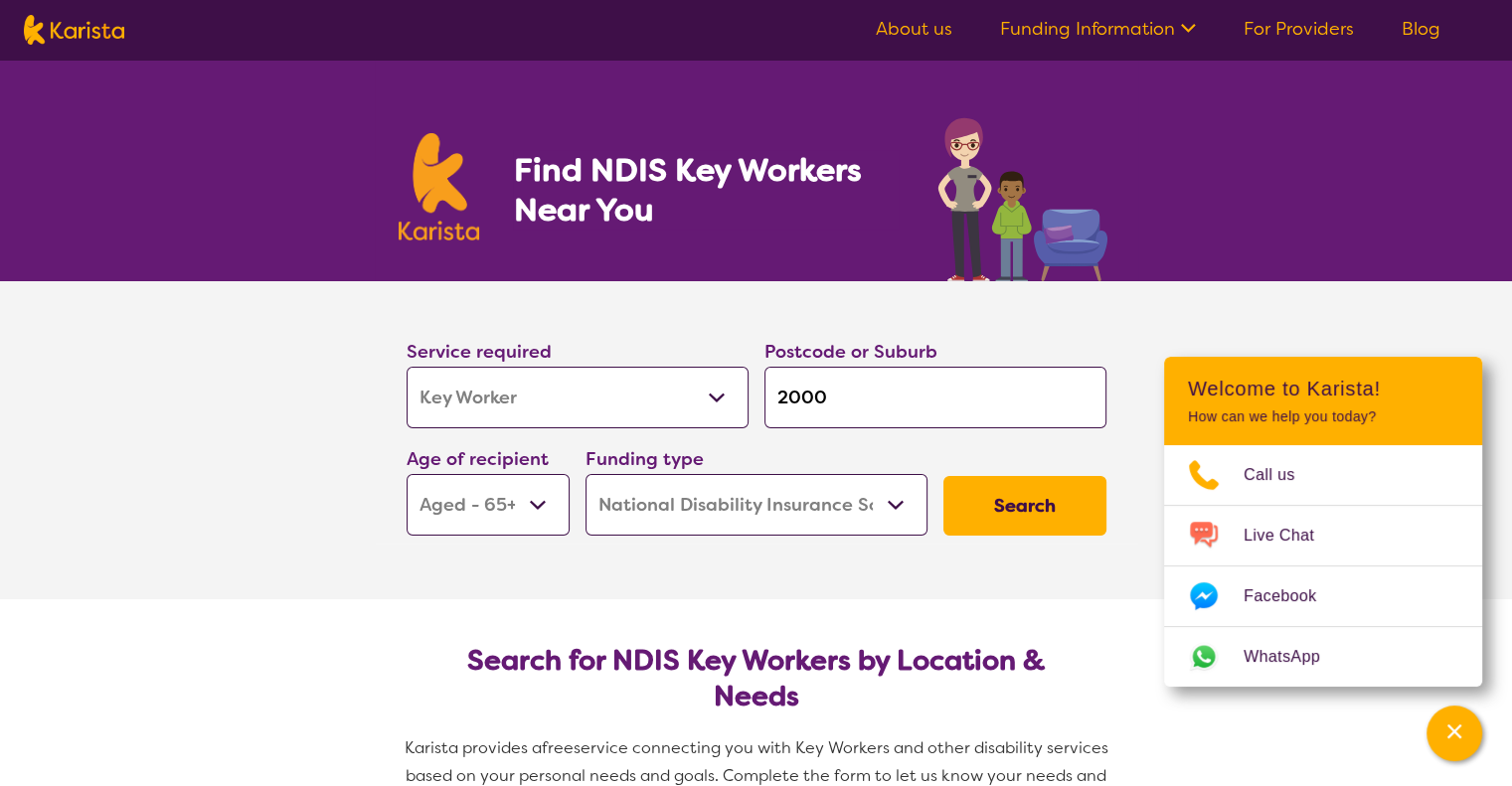 drag, startPoint x: 791, startPoint y: 398, endPoint x: 724, endPoint y: 387, distance: 67.896981 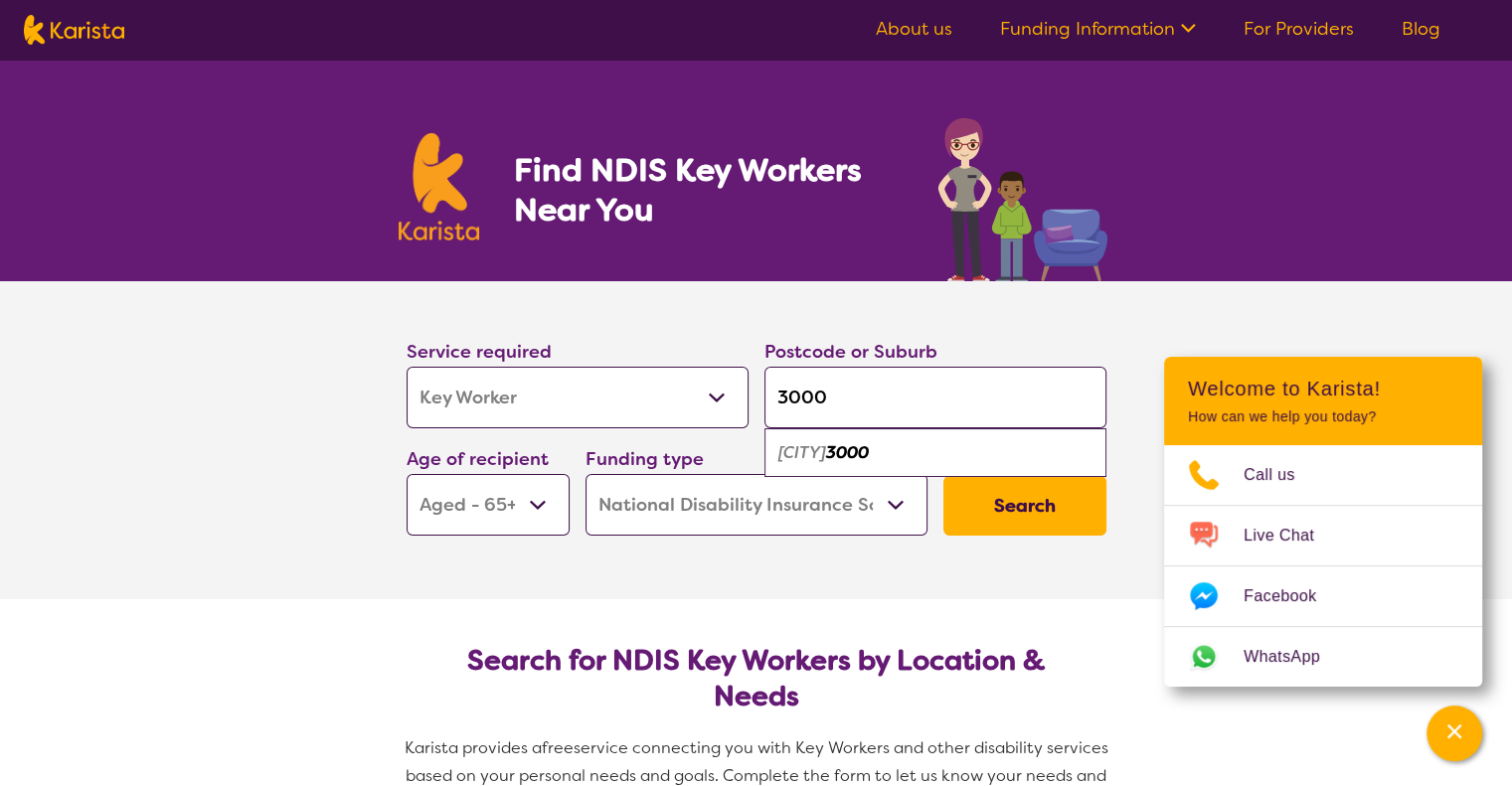 type on "3000" 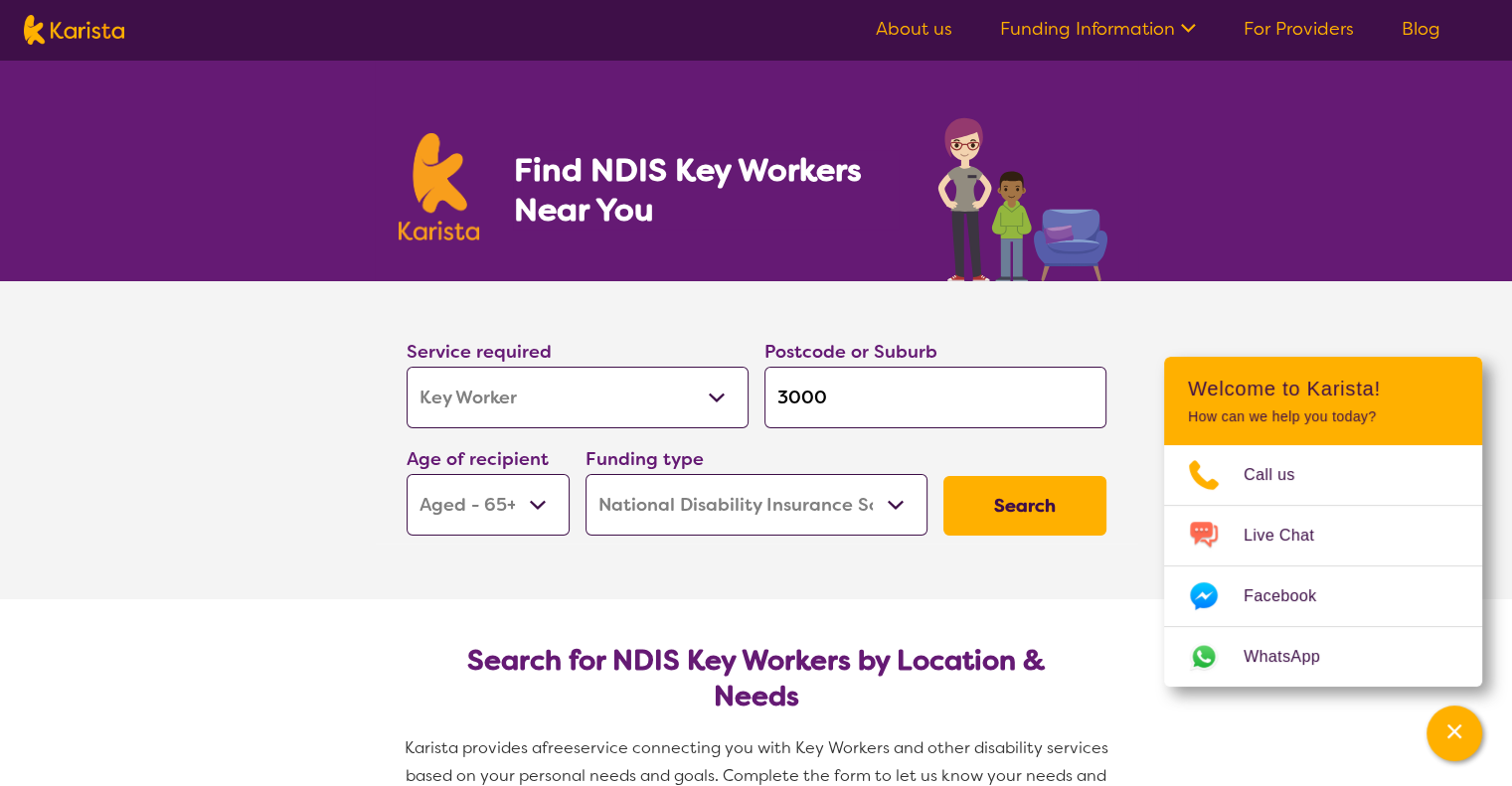 click on "Search" at bounding box center [1025, 506] 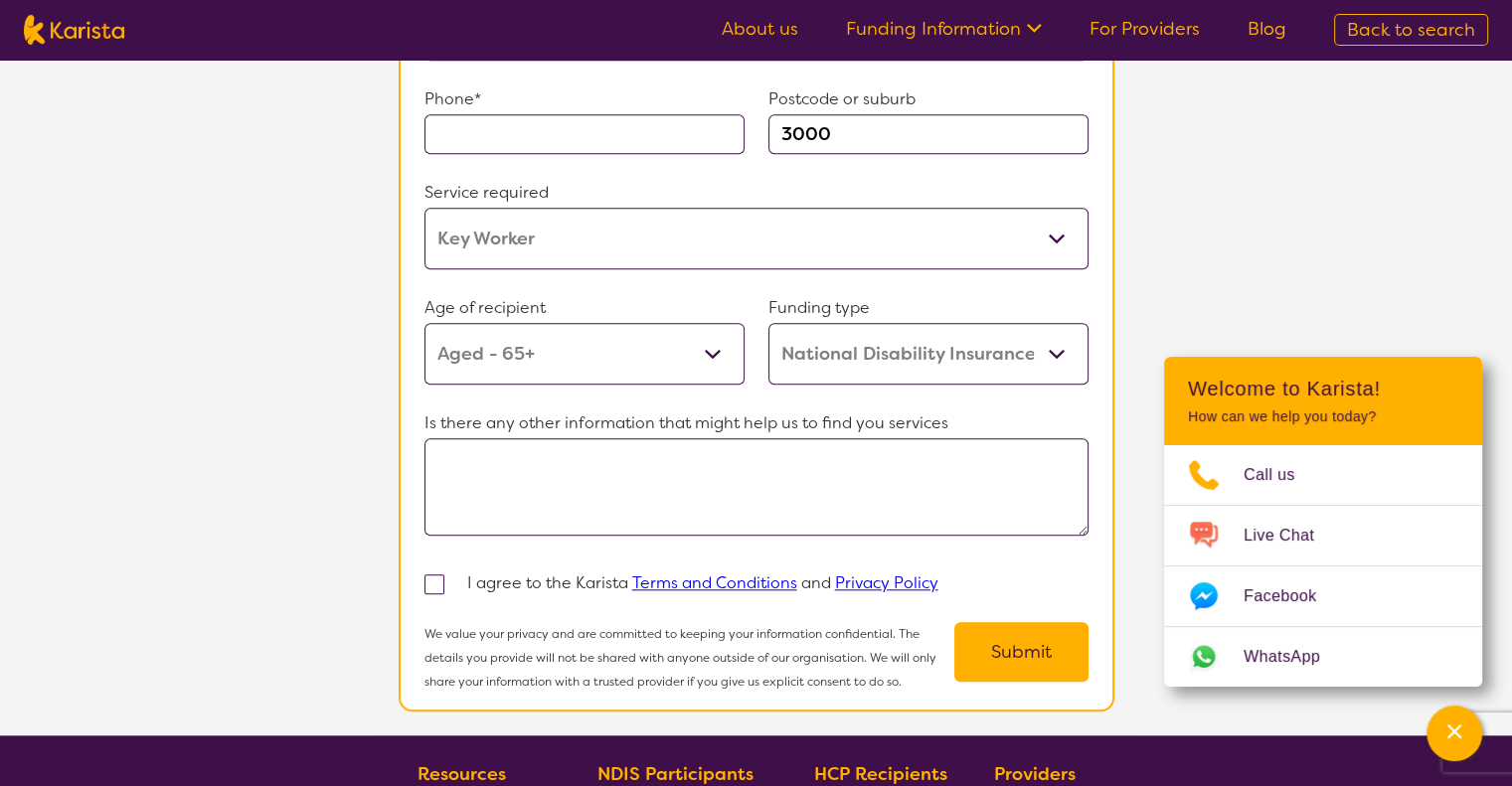 scroll, scrollTop: 1789, scrollLeft: 0, axis: vertical 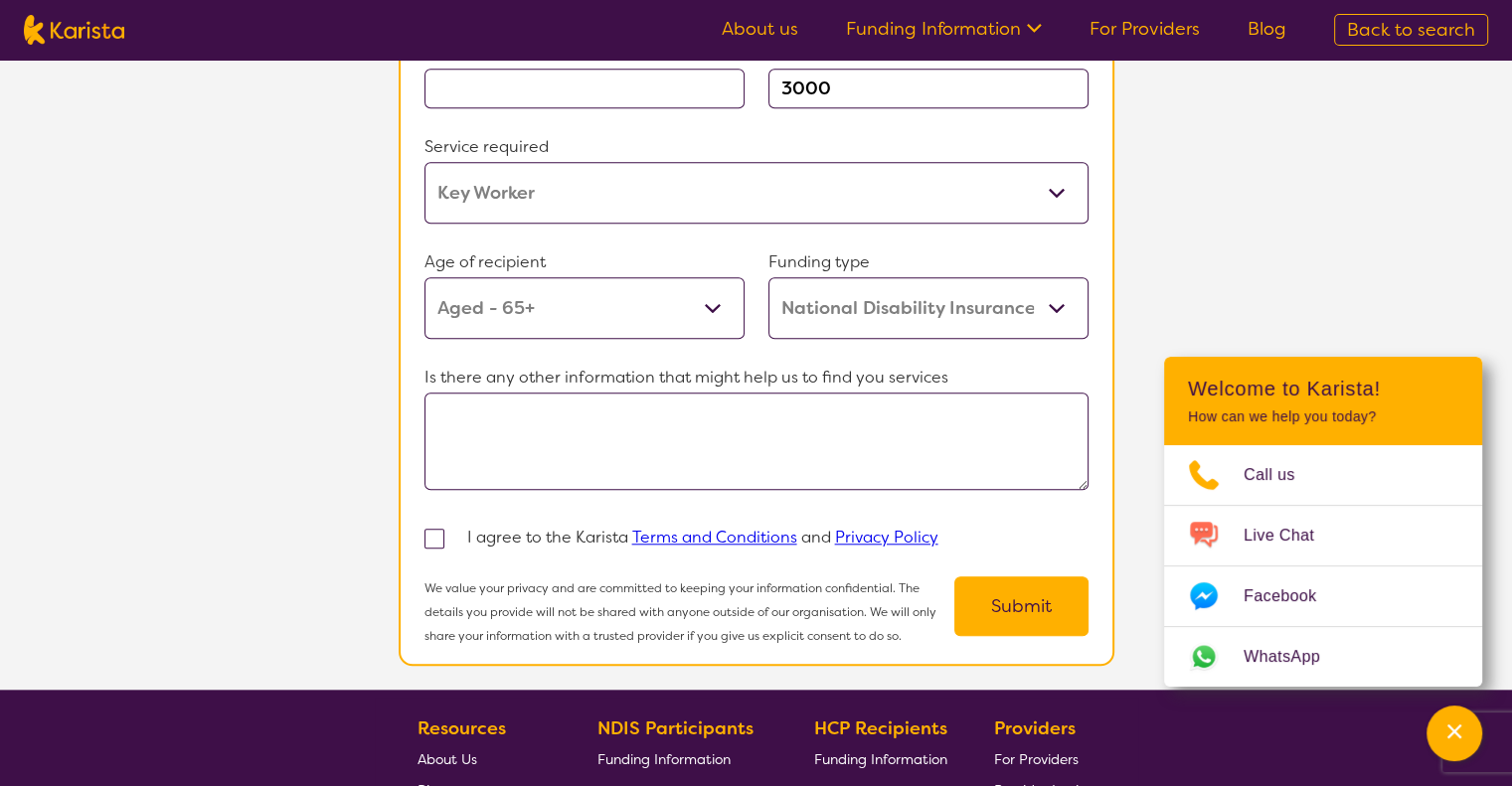 click on "Home Care Package (HCP) Home Care Package - Level 1 Home Care Package - Level 2 Home Care Package - Level 3 Home Care Package - Level 4 National Disability Insurance Scheme (NDIS) I don't know" at bounding box center (928, 308) 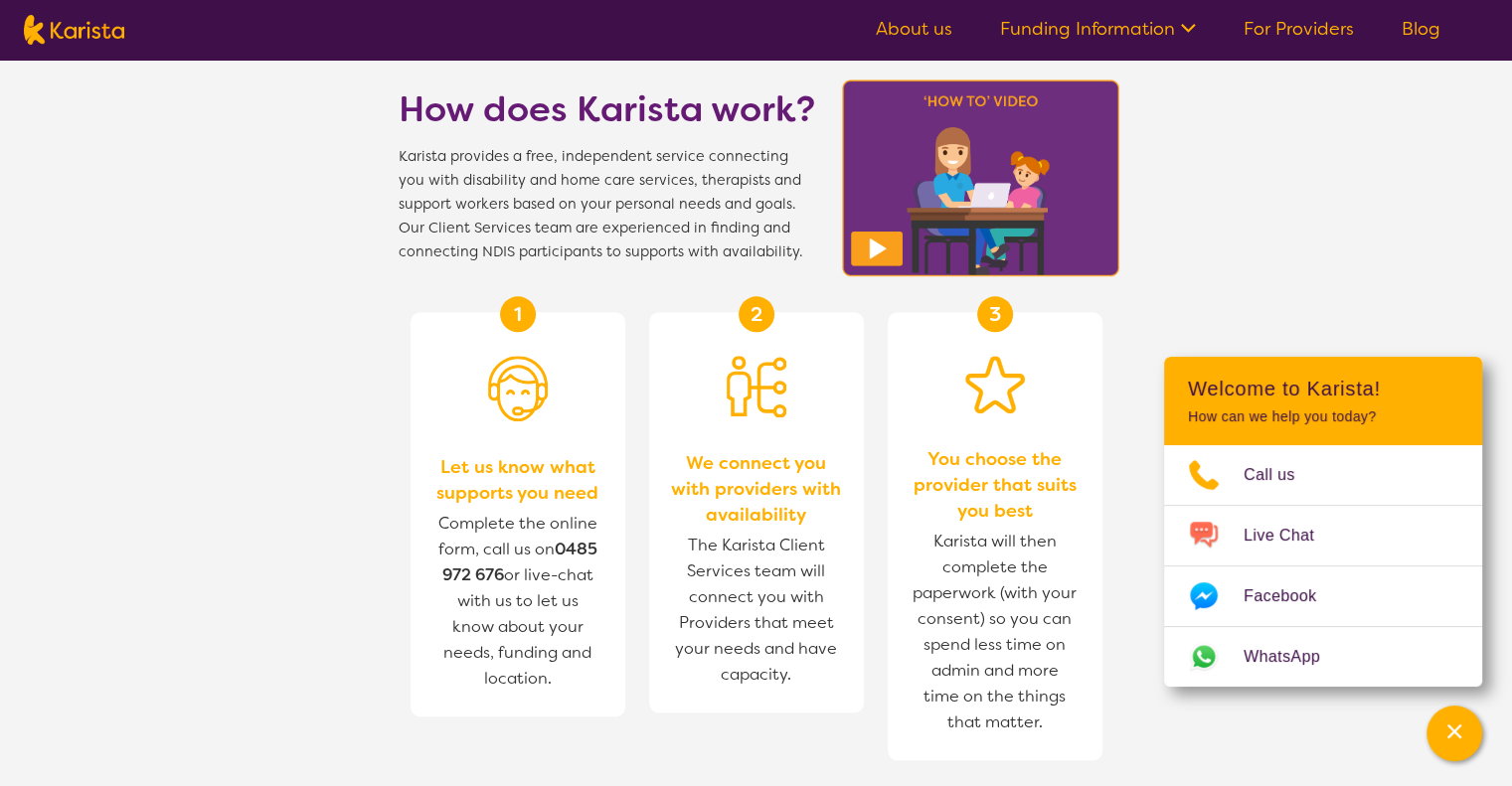 scroll, scrollTop: 0, scrollLeft: 0, axis: both 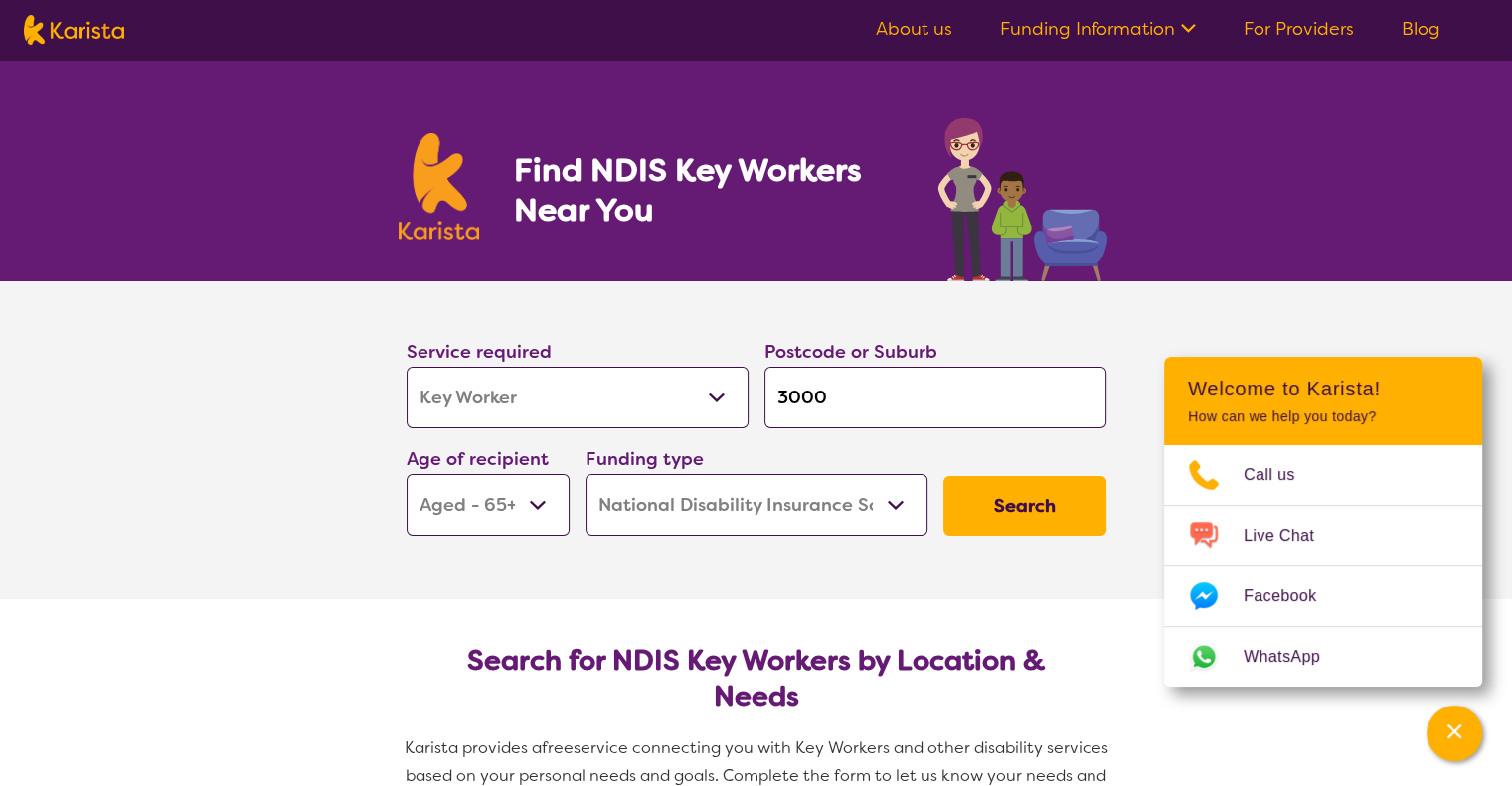 drag, startPoint x: 783, startPoint y: 397, endPoint x: 723, endPoint y: 389, distance: 60.53098 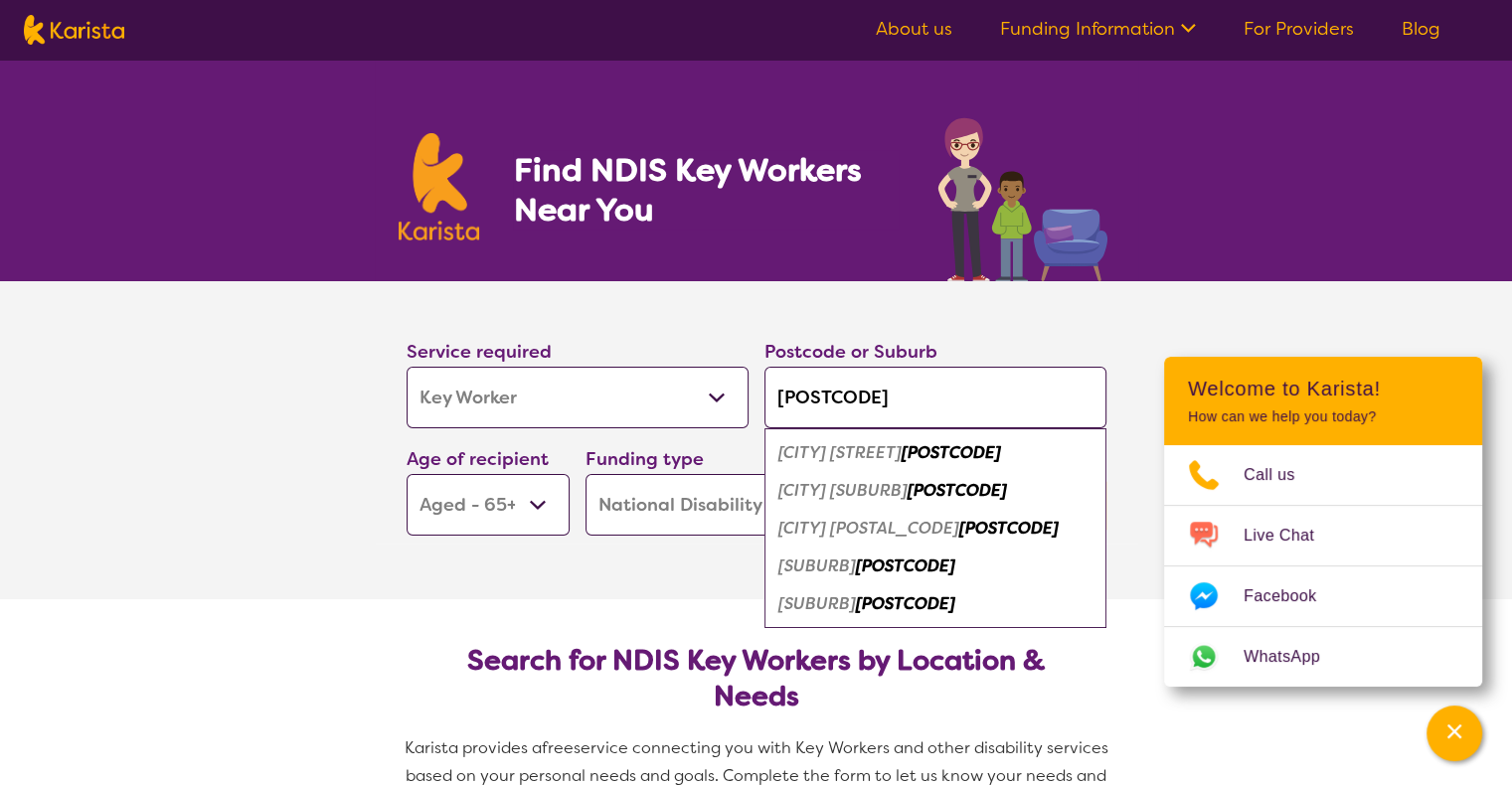 type on "[POSTCODE]" 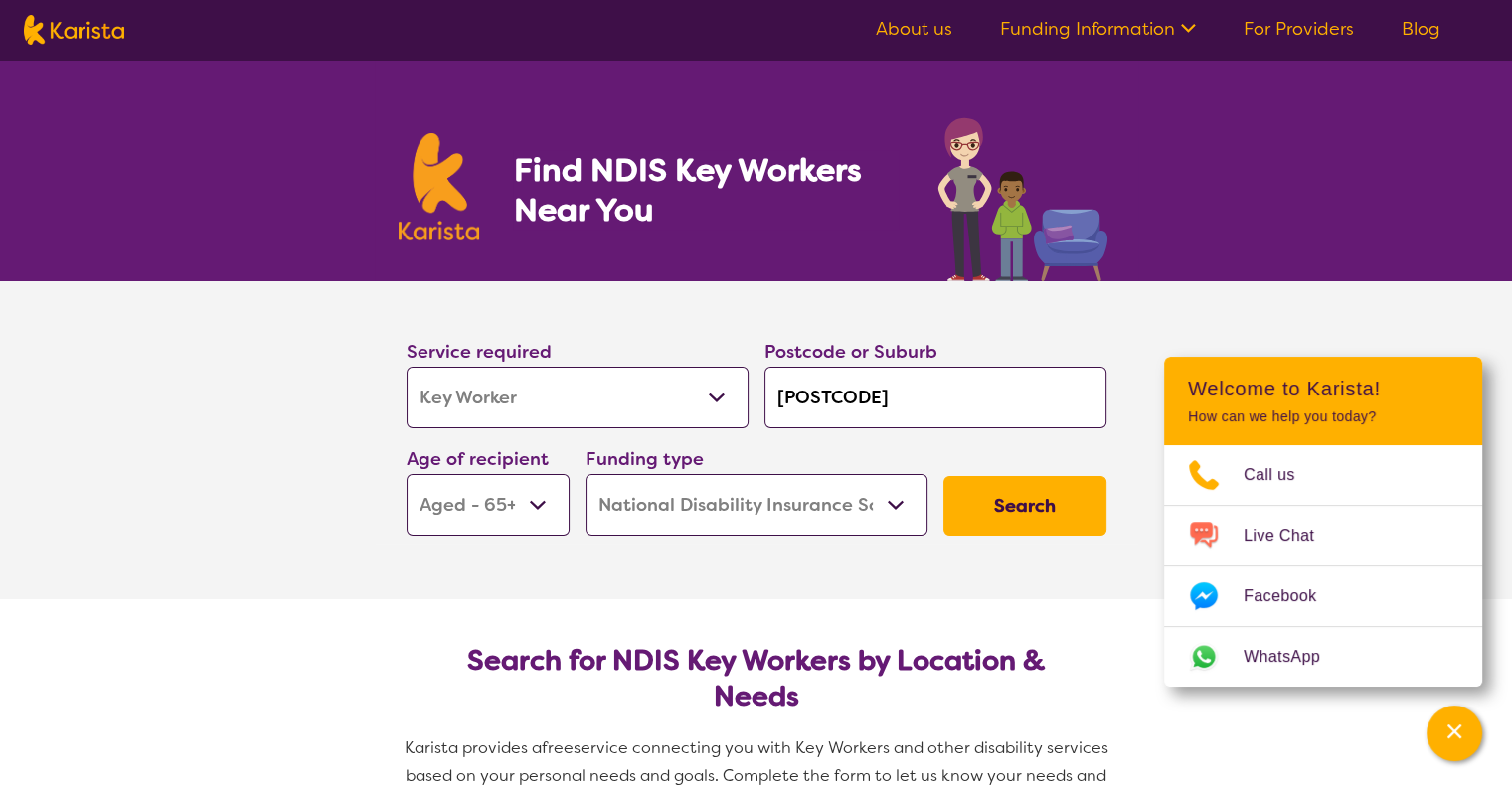 click on "Search" at bounding box center (1025, 506) 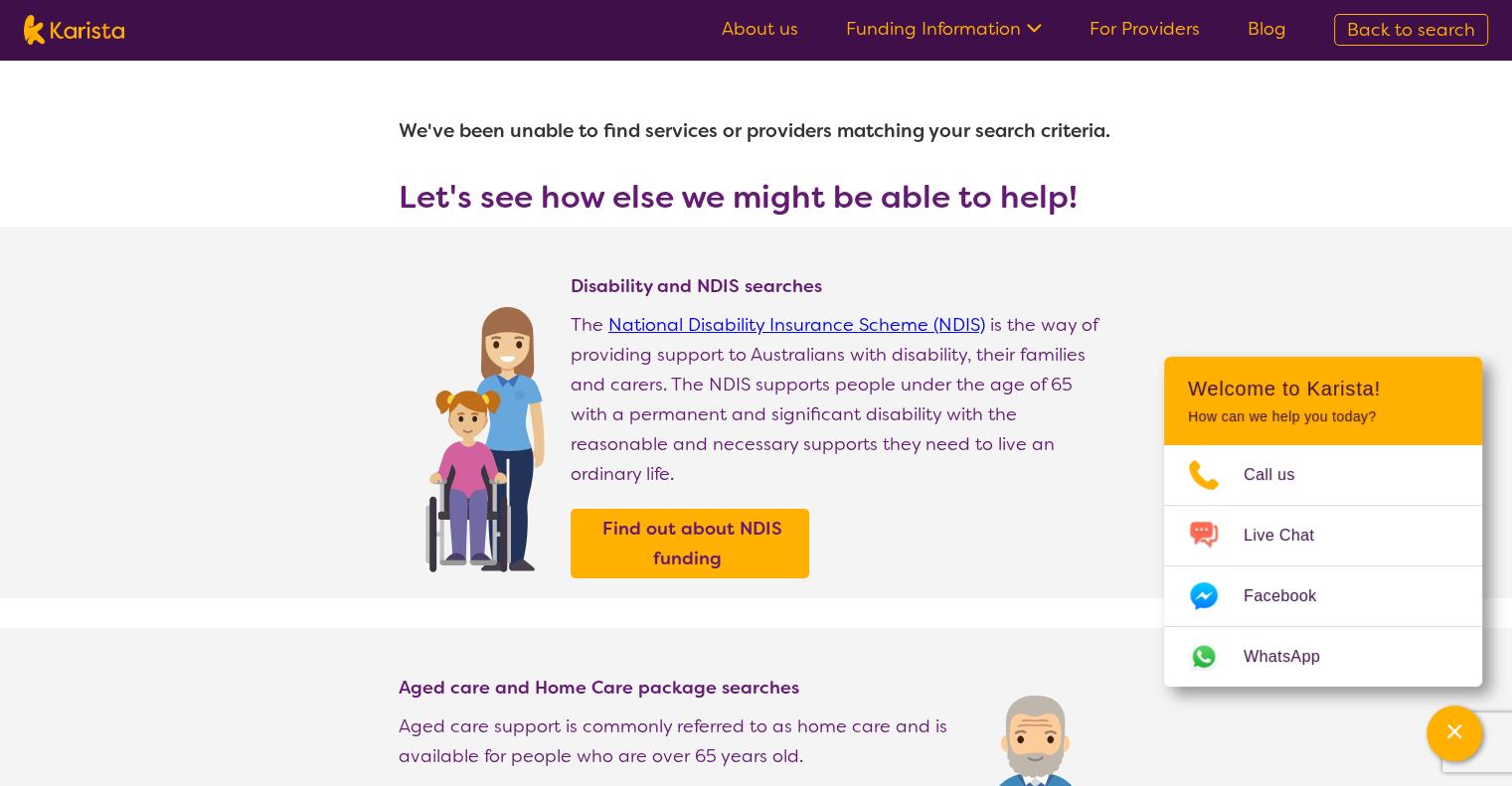 select on "Key Worker" 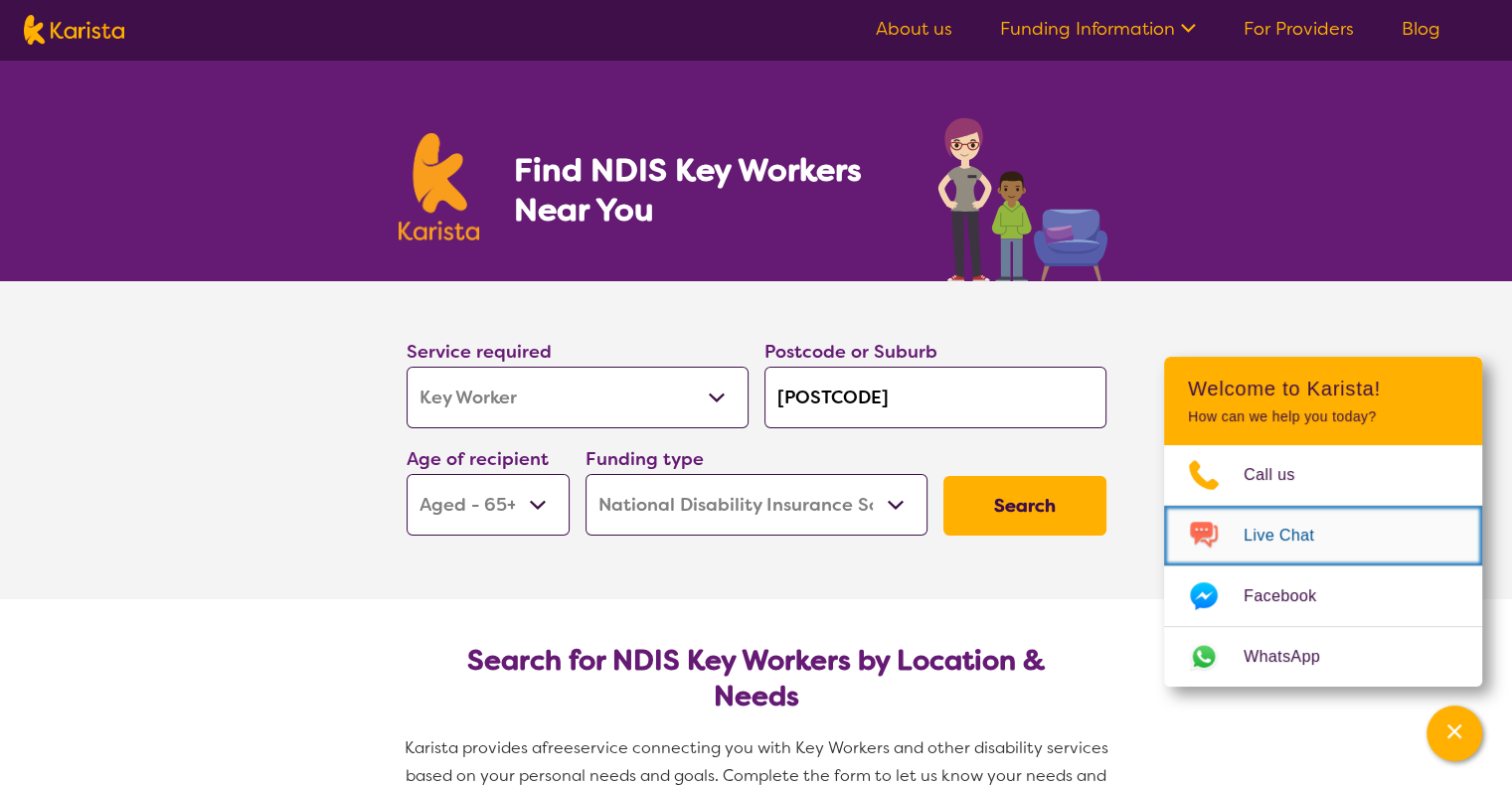 click on "Live Chat" at bounding box center [1290, 536] 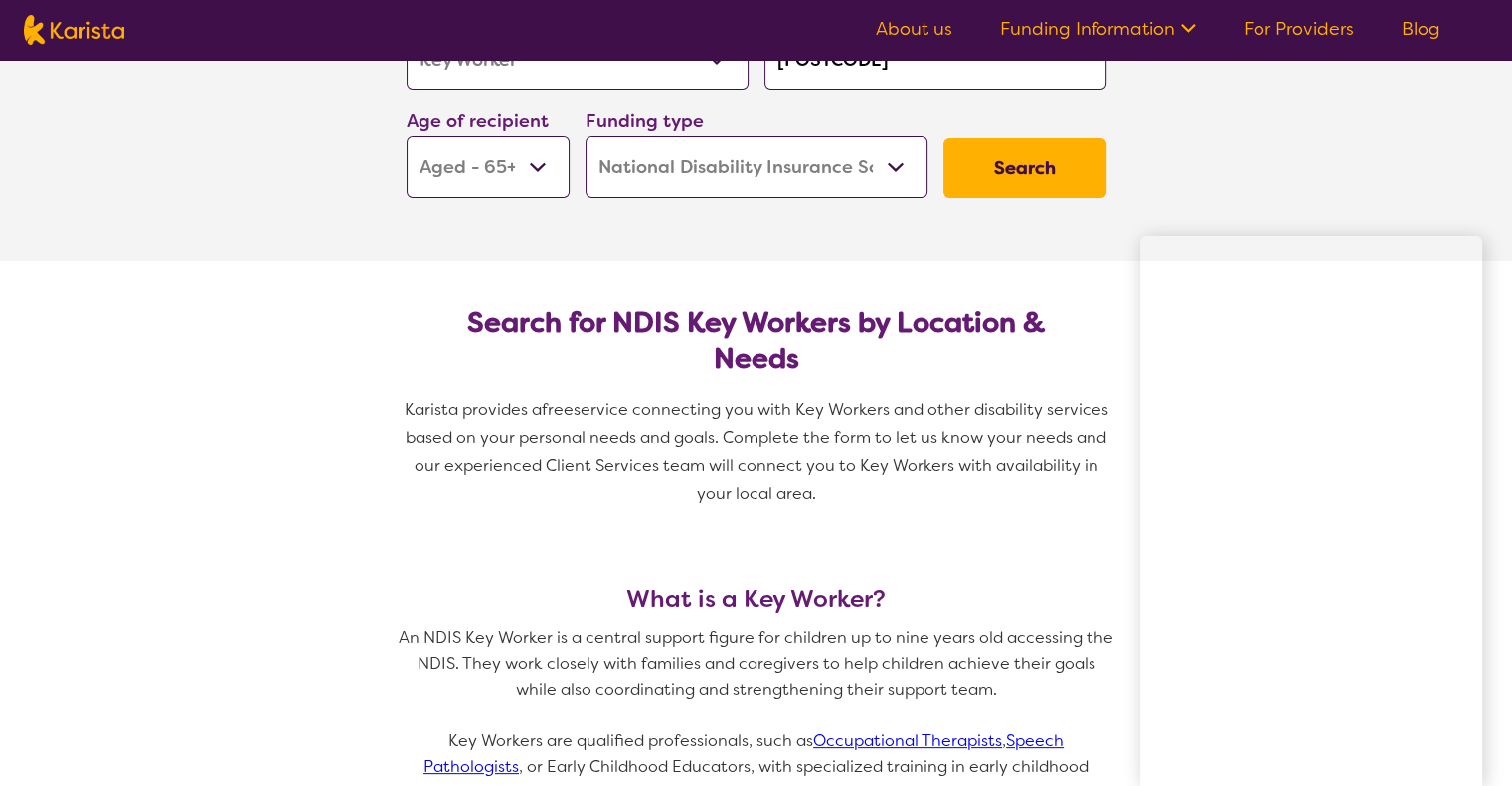 scroll, scrollTop: 366, scrollLeft: 0, axis: vertical 